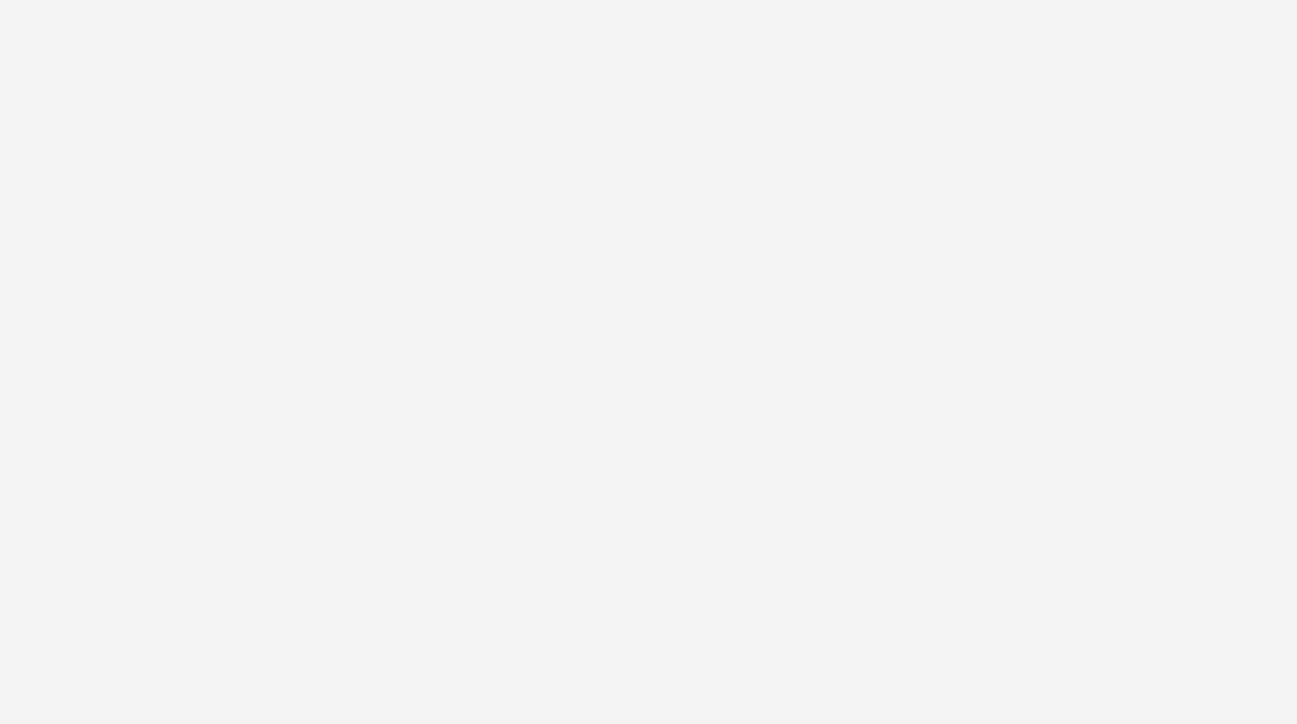 scroll, scrollTop: 0, scrollLeft: 0, axis: both 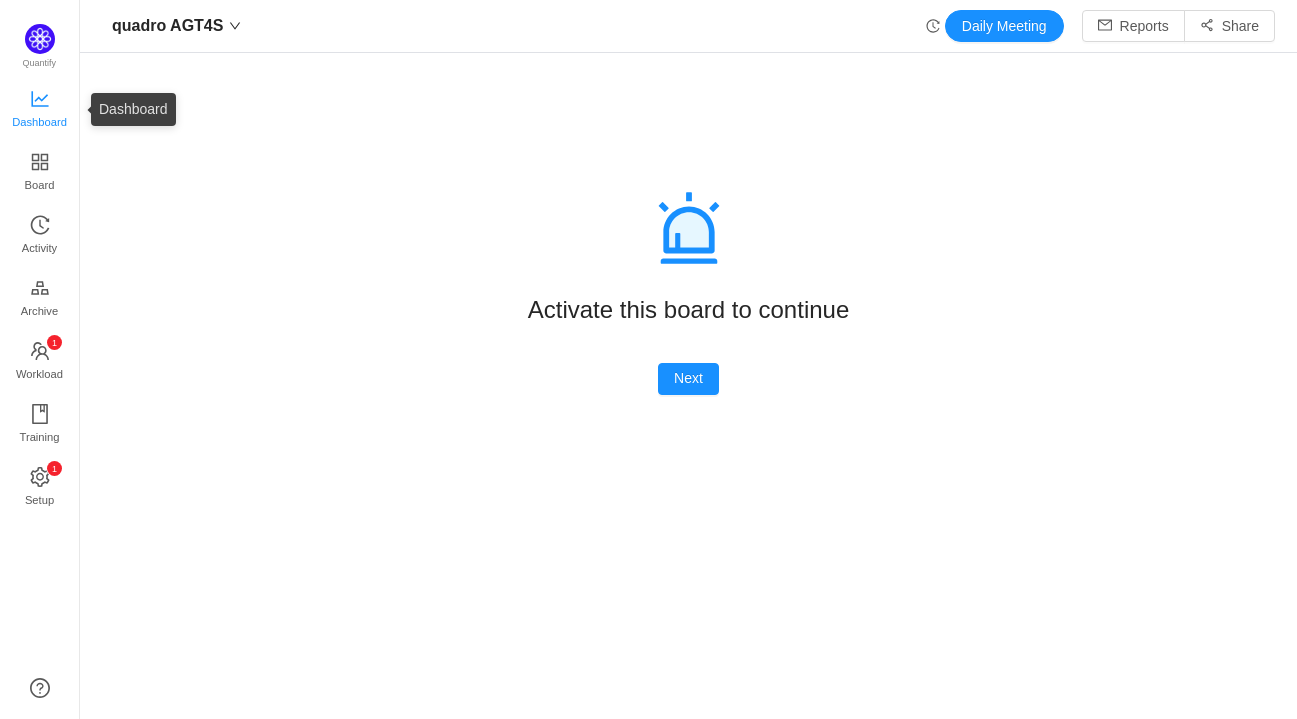 click on "Dashboard" at bounding box center (39, 122) 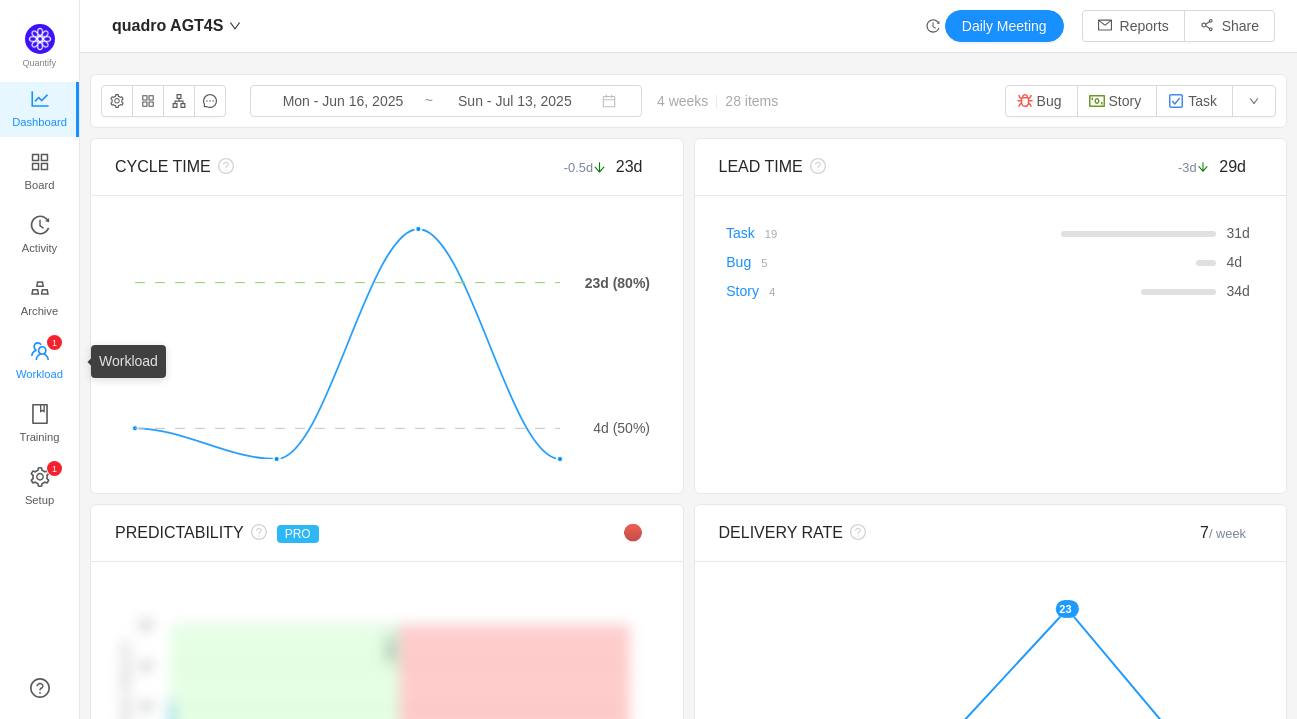click on "0 1 2 3 4 5 6 7 8 9 0 1 2 3 4 5 6 7 8 9 0 1 2 3 4 5 6 7 8 9 Workload" at bounding box center (40, 362) 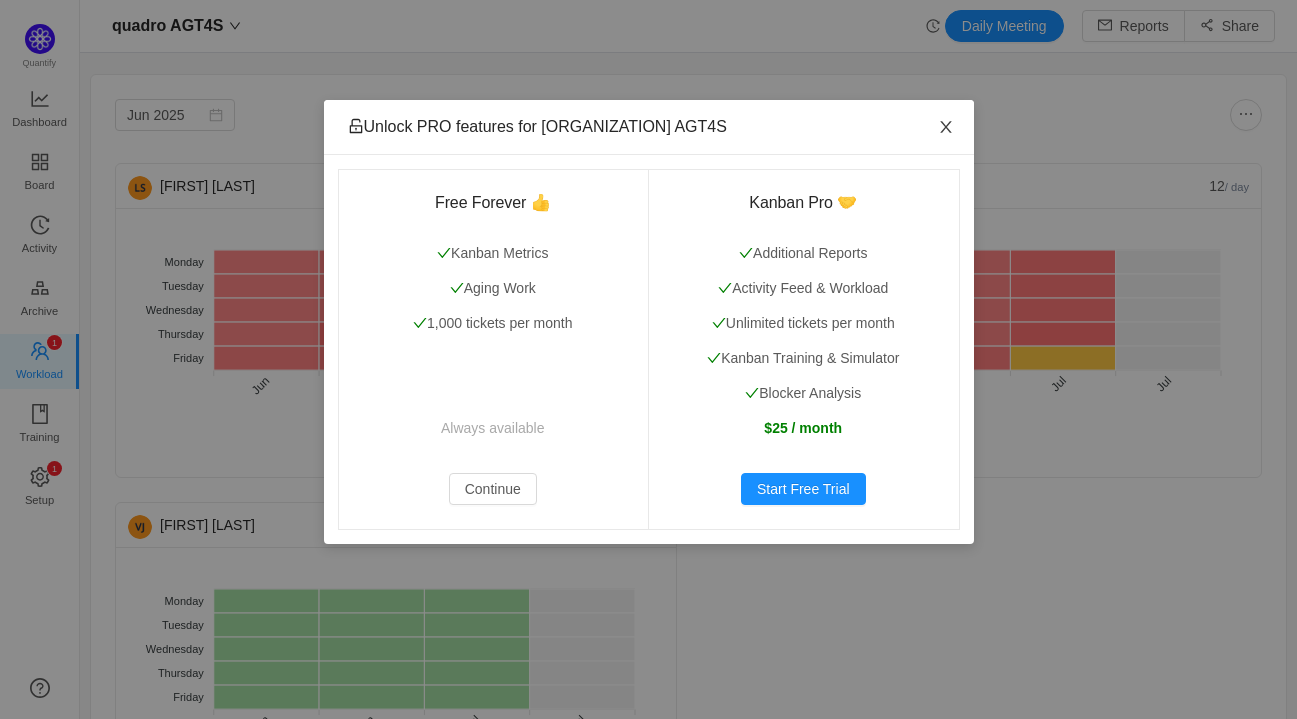 drag, startPoint x: 950, startPoint y: 125, endPoint x: 734, endPoint y: 81, distance: 220.43593 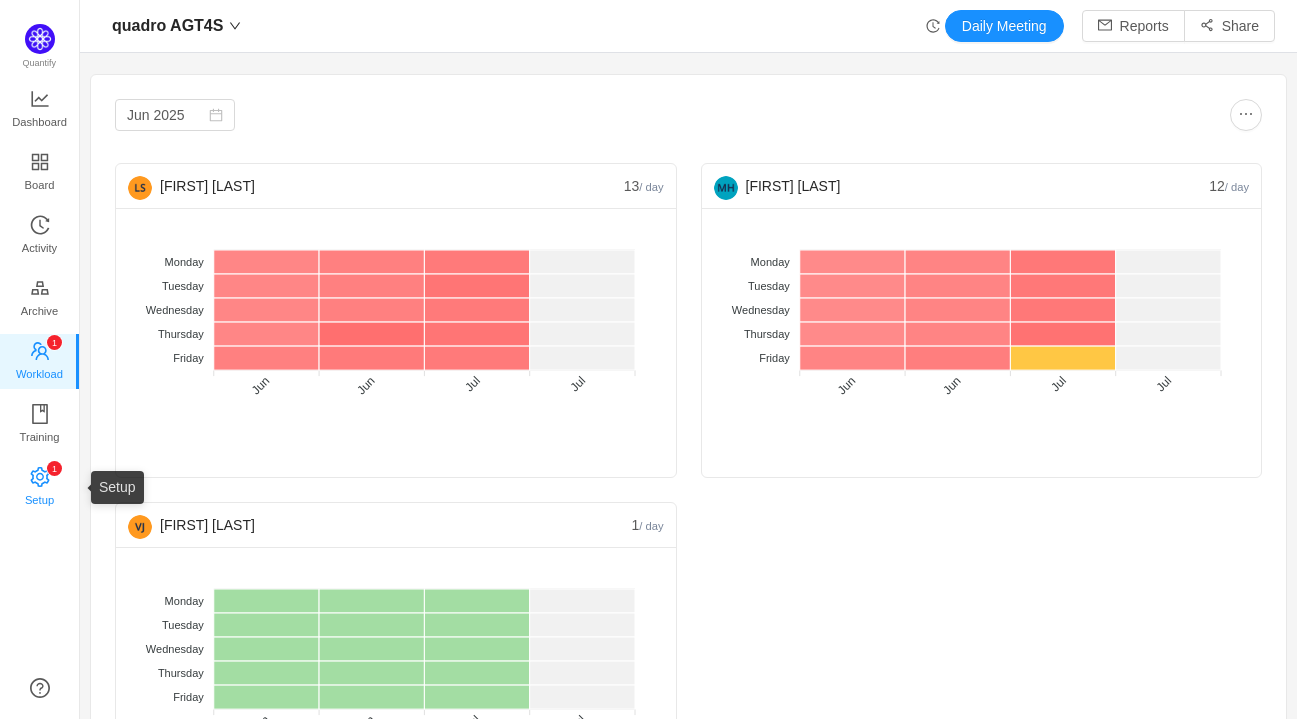 click on "Setup" at bounding box center [39, 500] 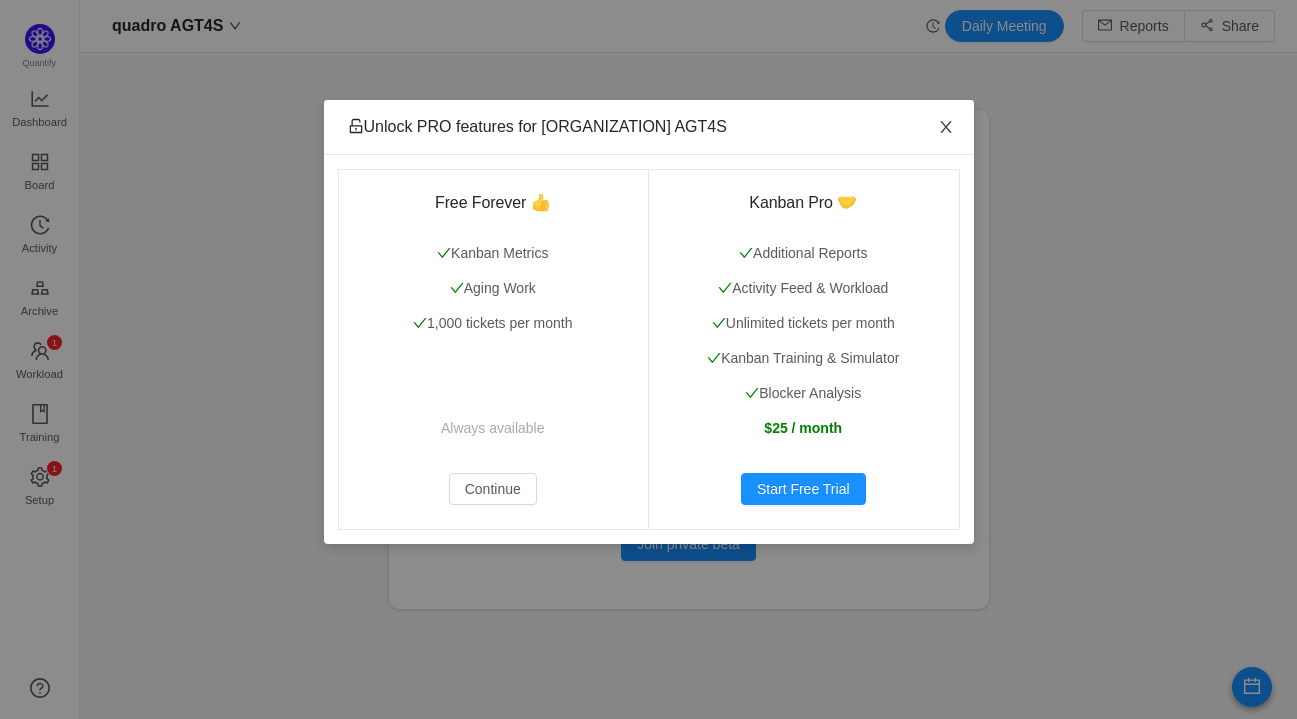 click at bounding box center [946, 127] 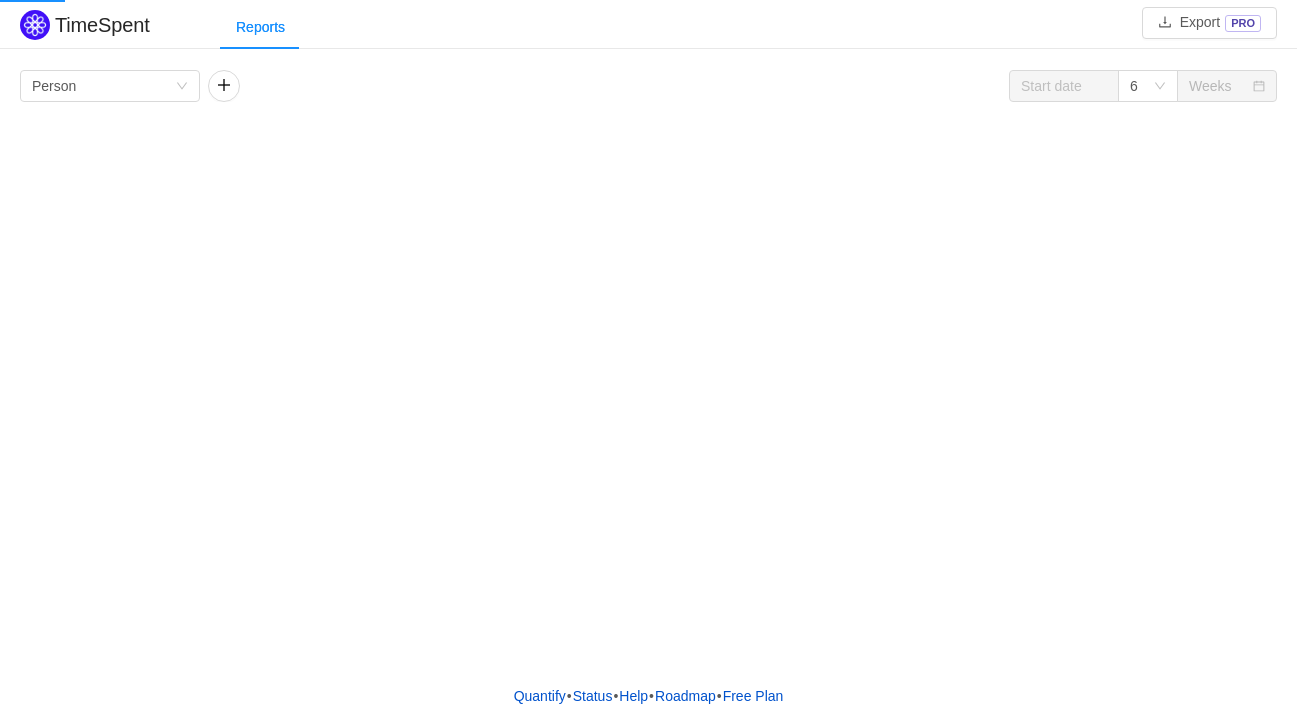 scroll, scrollTop: 0, scrollLeft: 0, axis: both 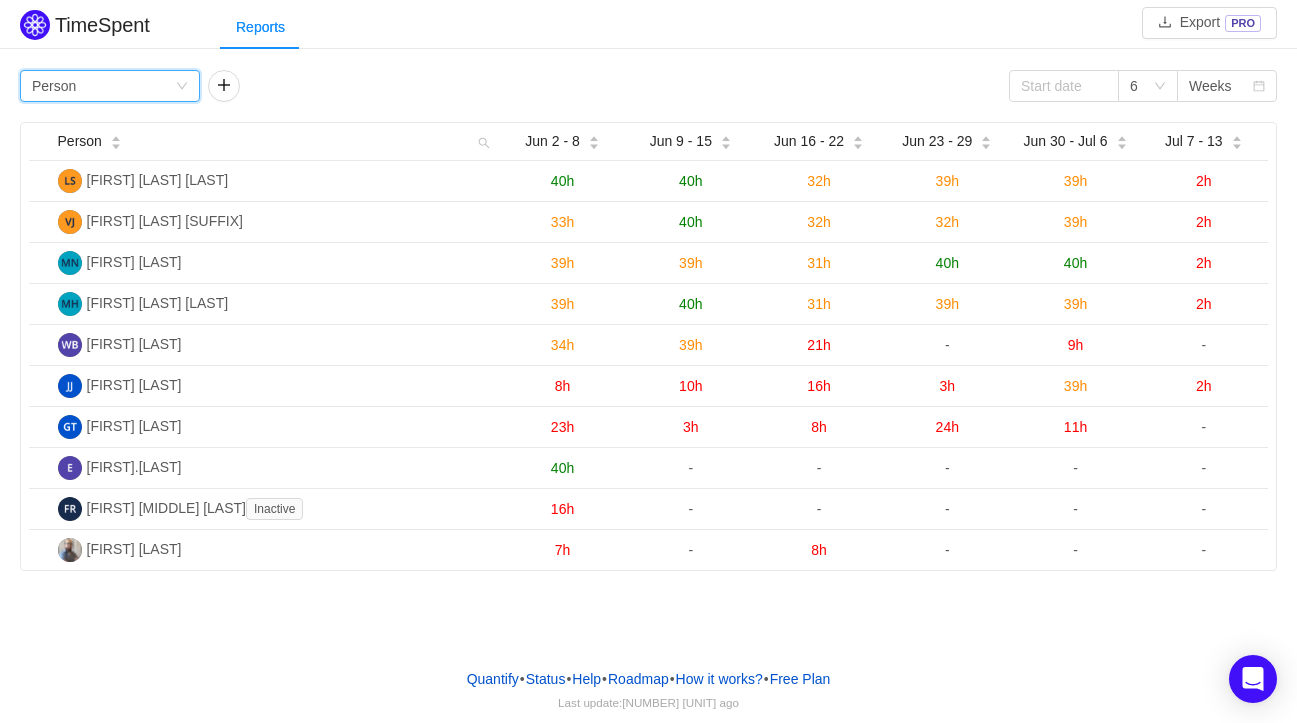 click on "Group by  Person" at bounding box center [110, 86] 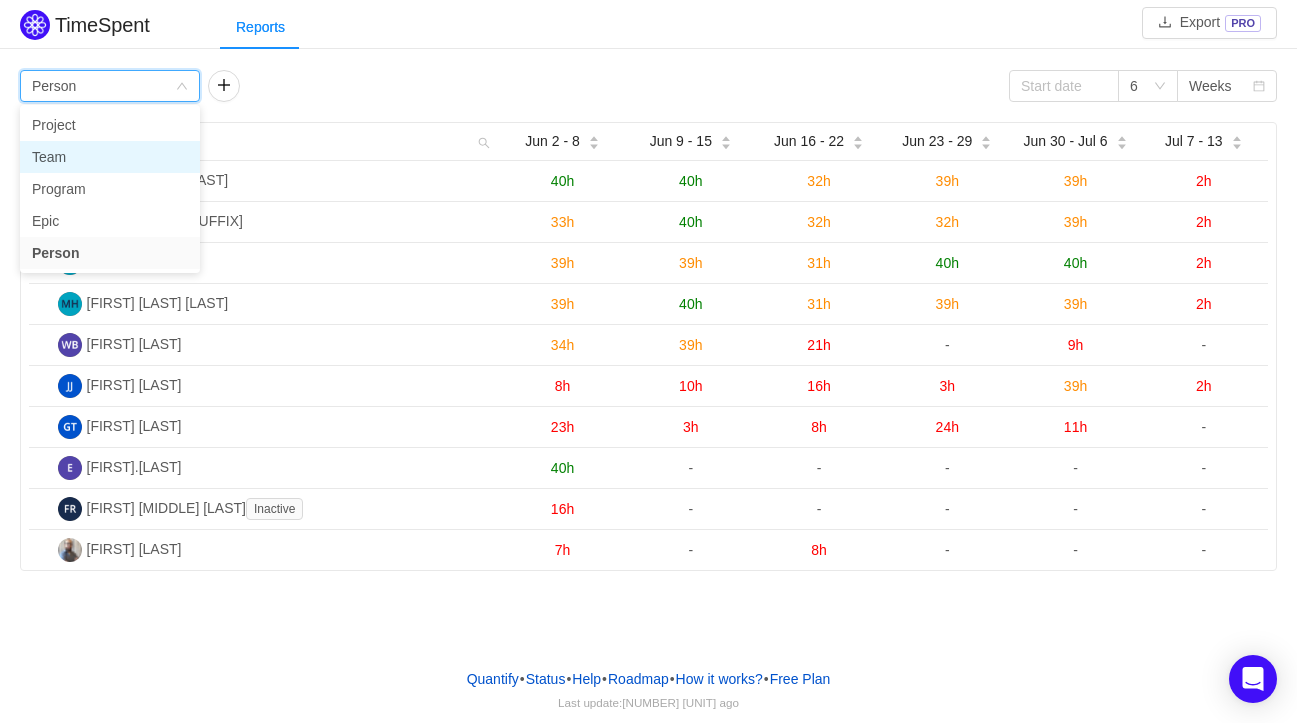 click on "Team" at bounding box center (110, 157) 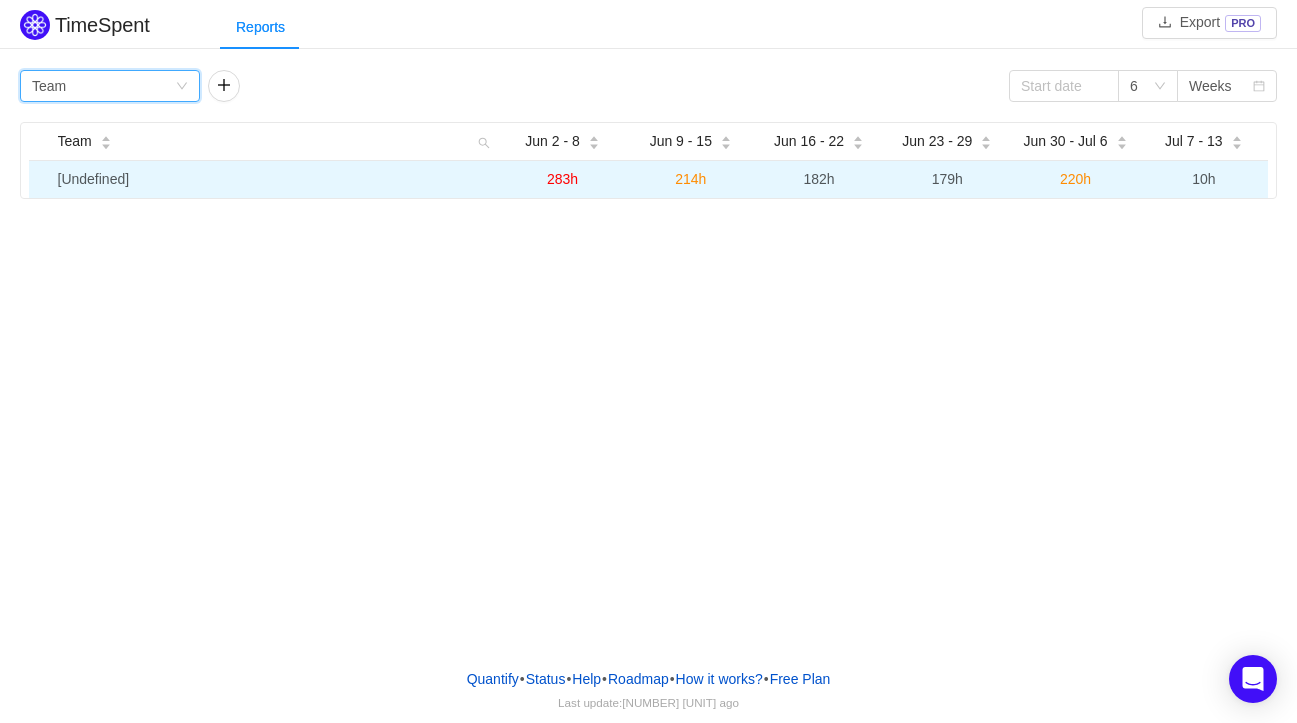 drag, startPoint x: 356, startPoint y: 174, endPoint x: 308, endPoint y: 178, distance: 48.166378 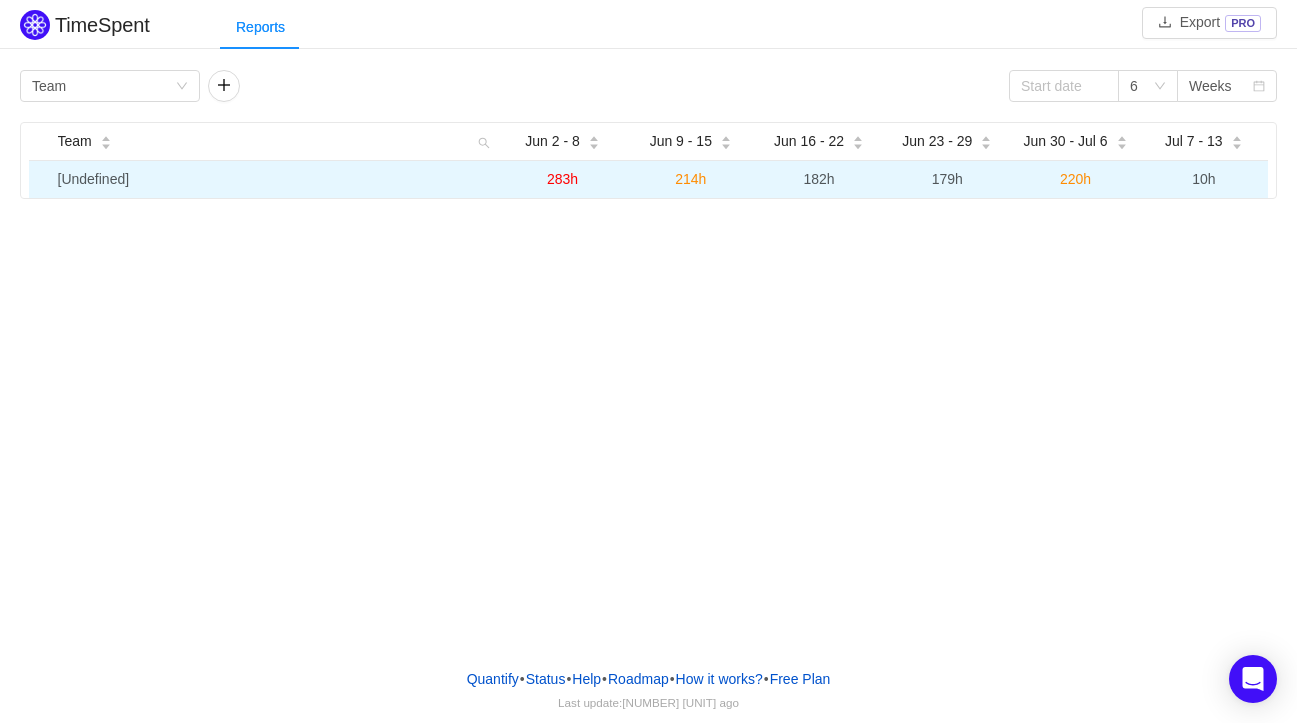 click on "[Undefined]" at bounding box center (274, 179) 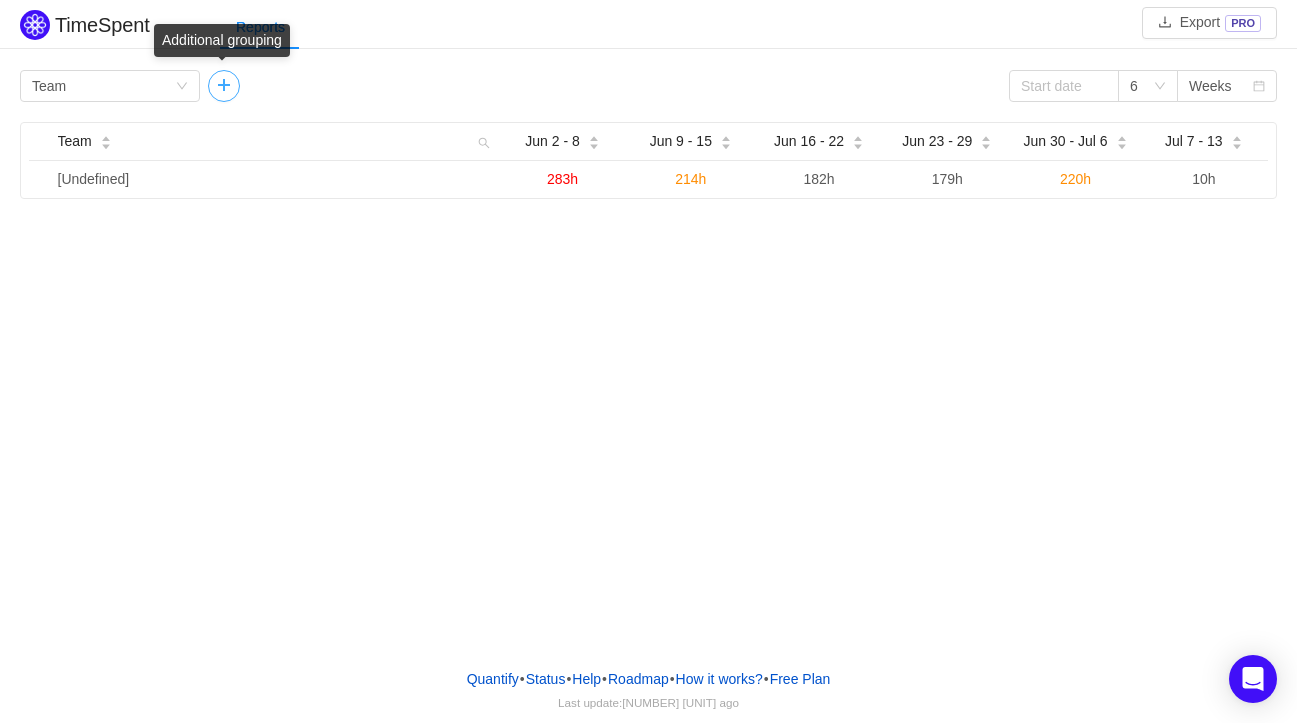 click at bounding box center [224, 86] 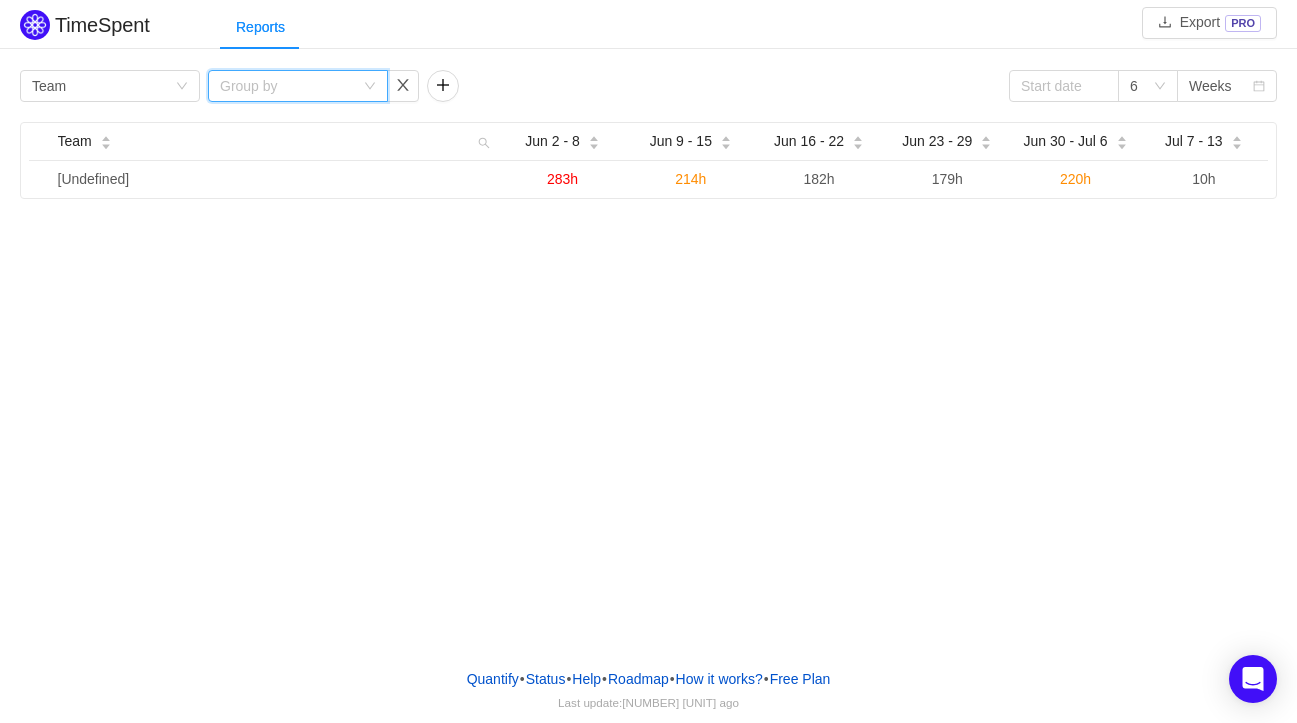 click on "Group by" at bounding box center (298, 86) 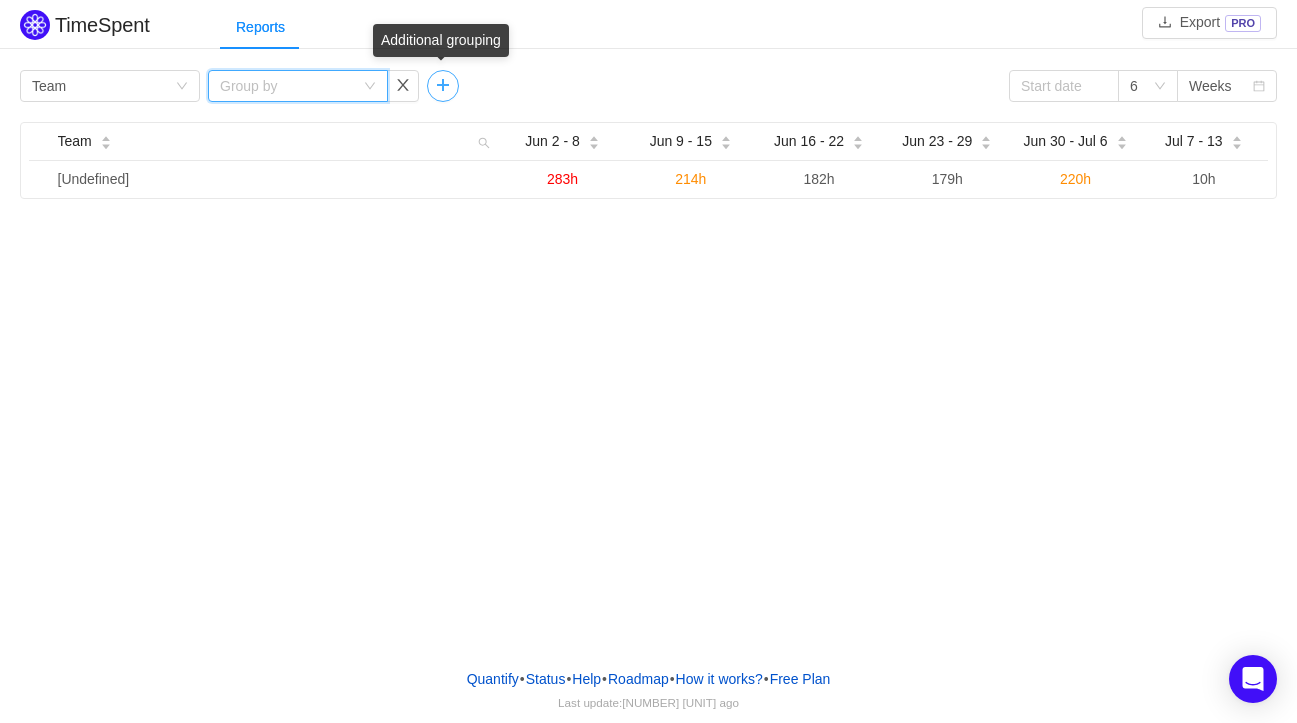 click at bounding box center (443, 86) 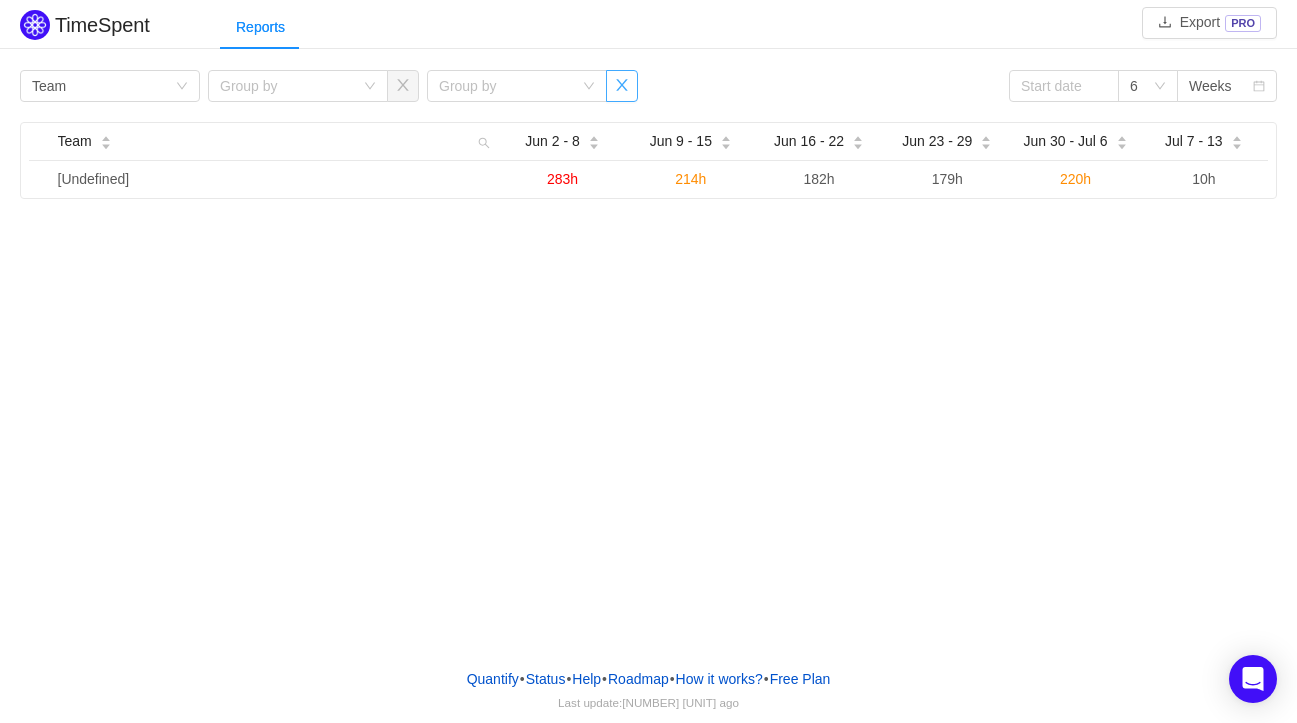 drag, startPoint x: 623, startPoint y: 83, endPoint x: 571, endPoint y: 69, distance: 53.851646 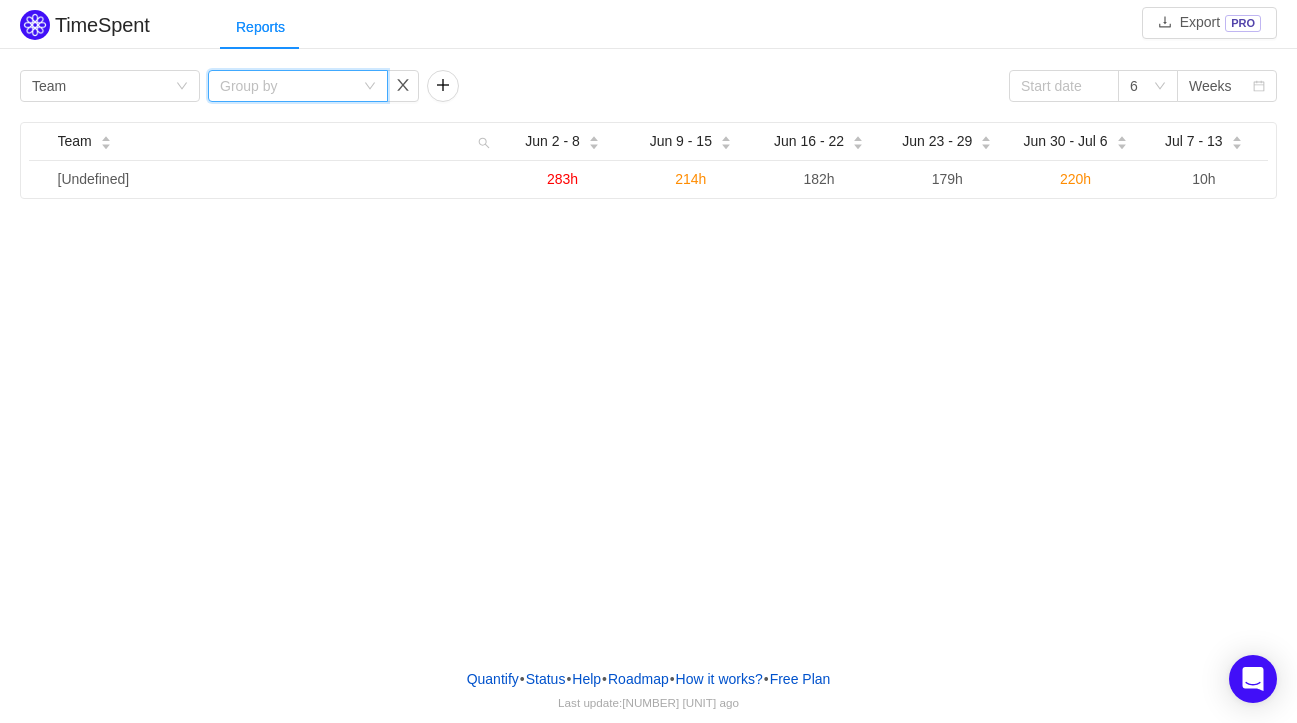 click at bounding box center (370, 86) 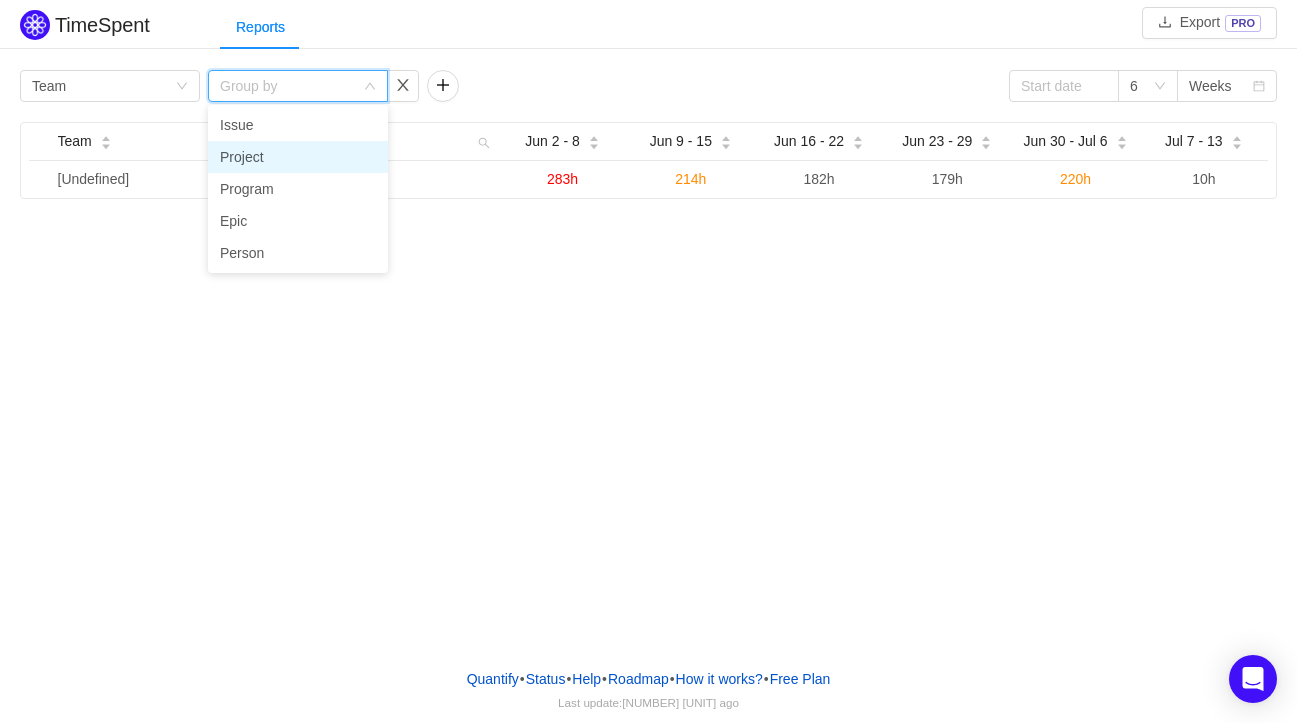 click on "Project" at bounding box center (298, 157) 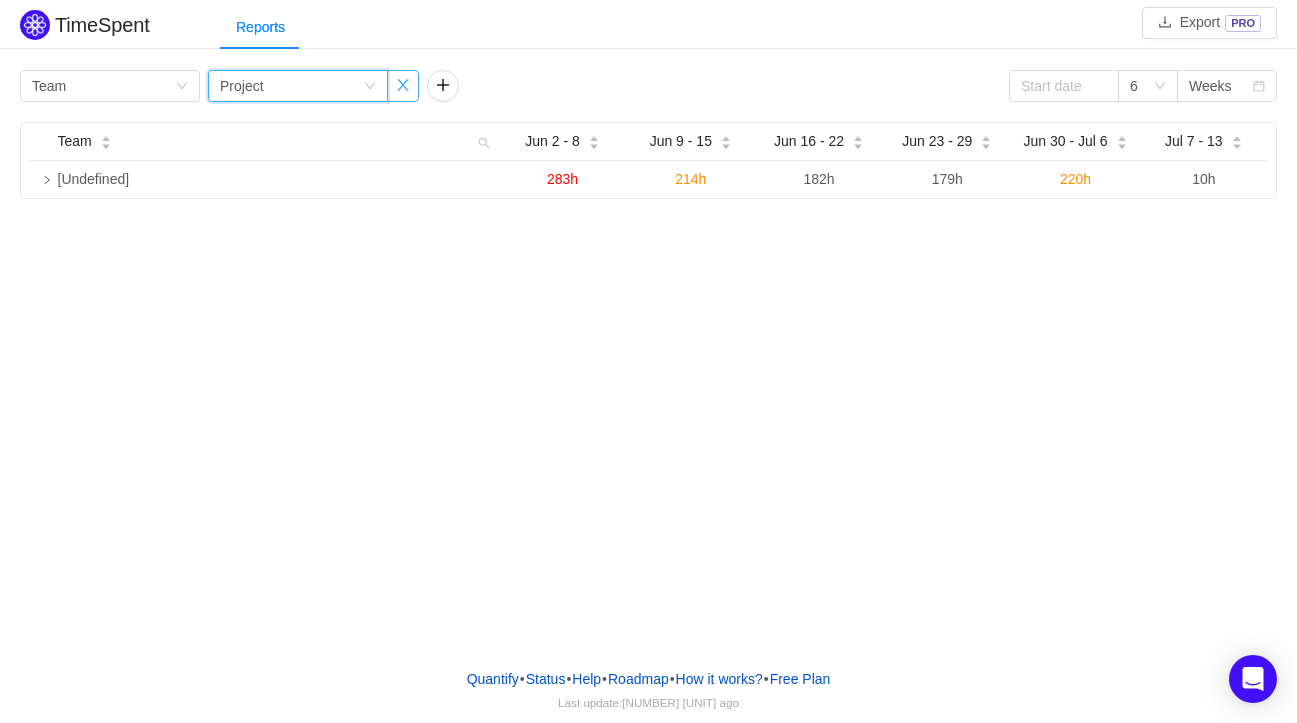 drag, startPoint x: 400, startPoint y: 83, endPoint x: 388, endPoint y: 81, distance: 12.165525 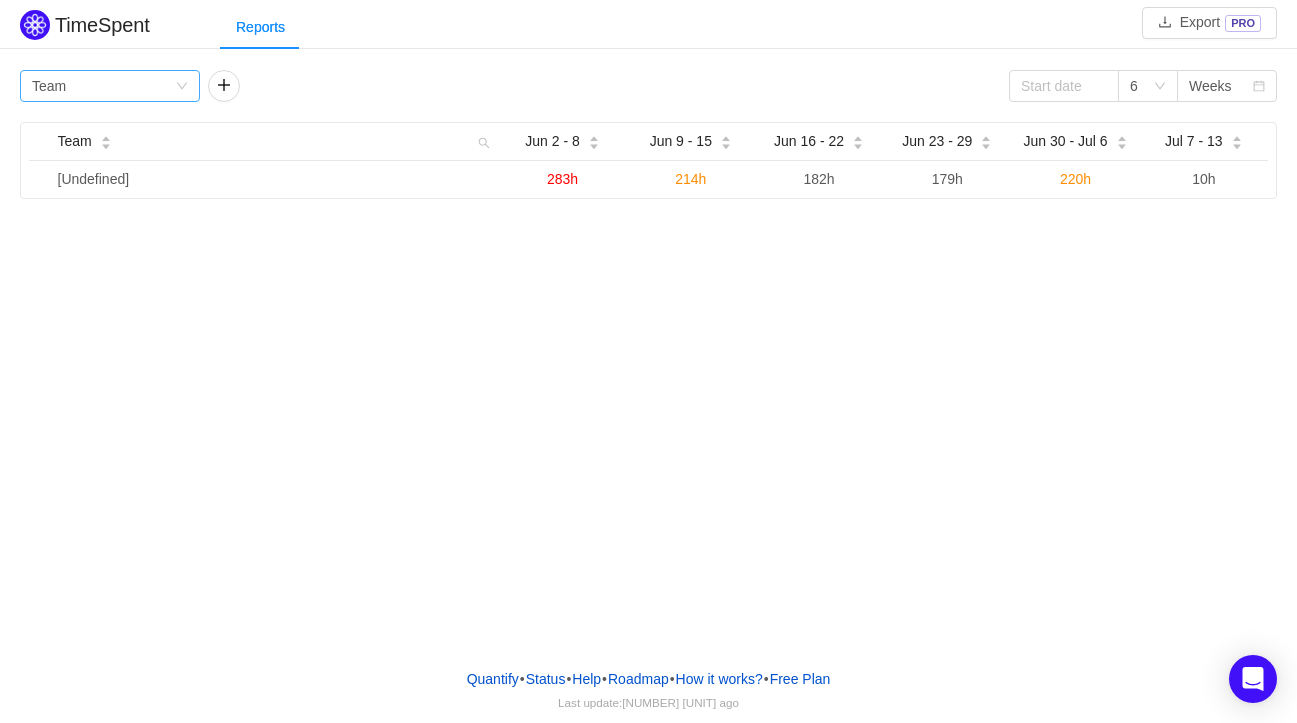 click at bounding box center [182, 86] 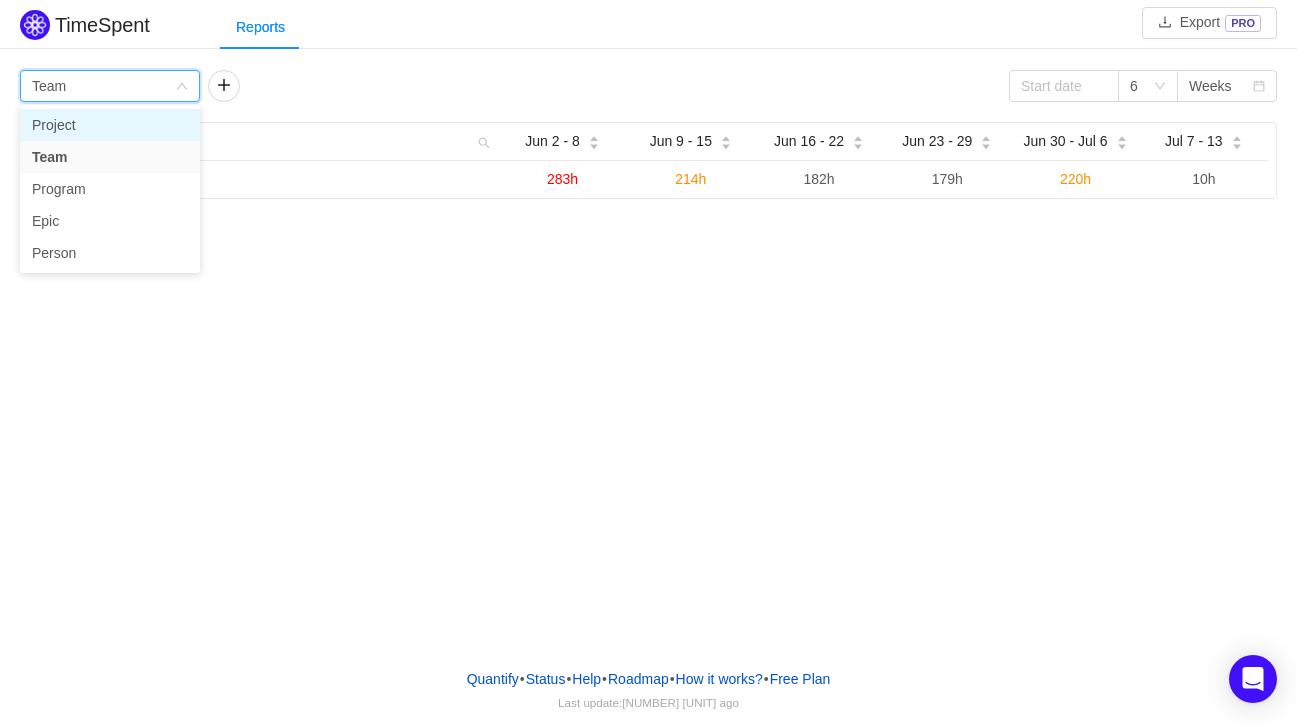 click on "Project" at bounding box center [110, 125] 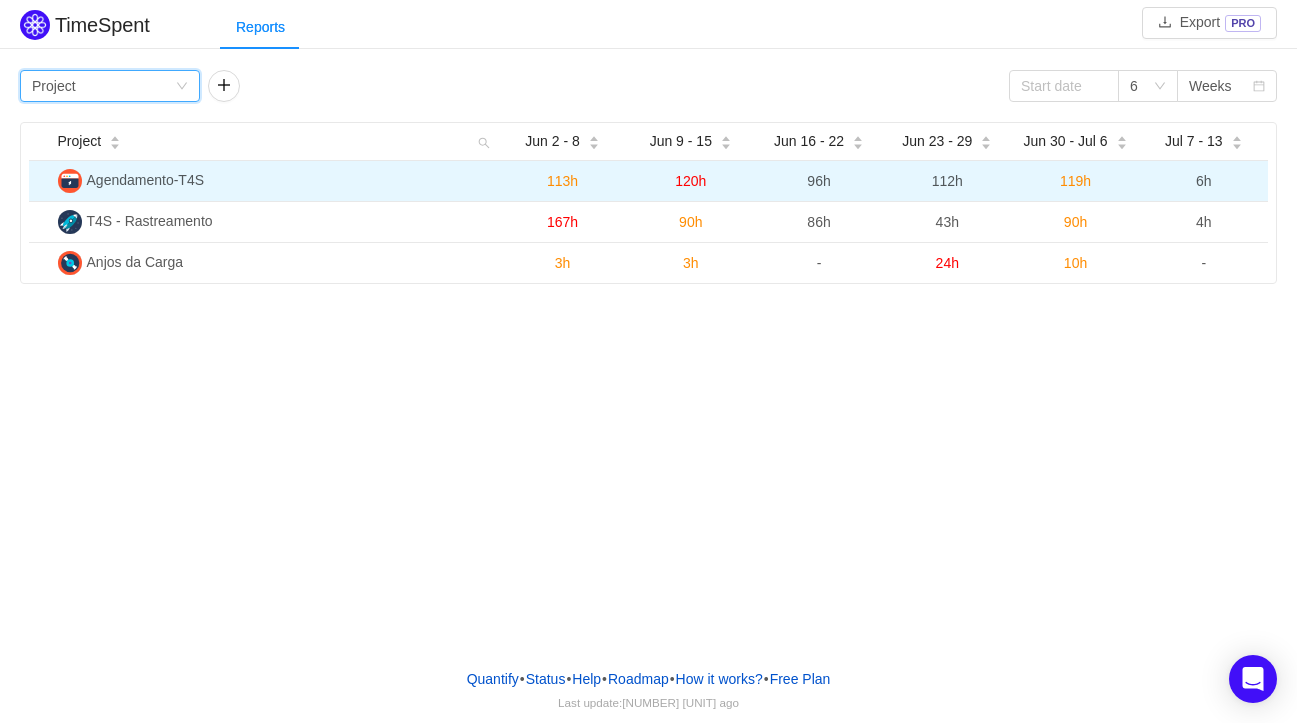 click at bounding box center [70, 181] 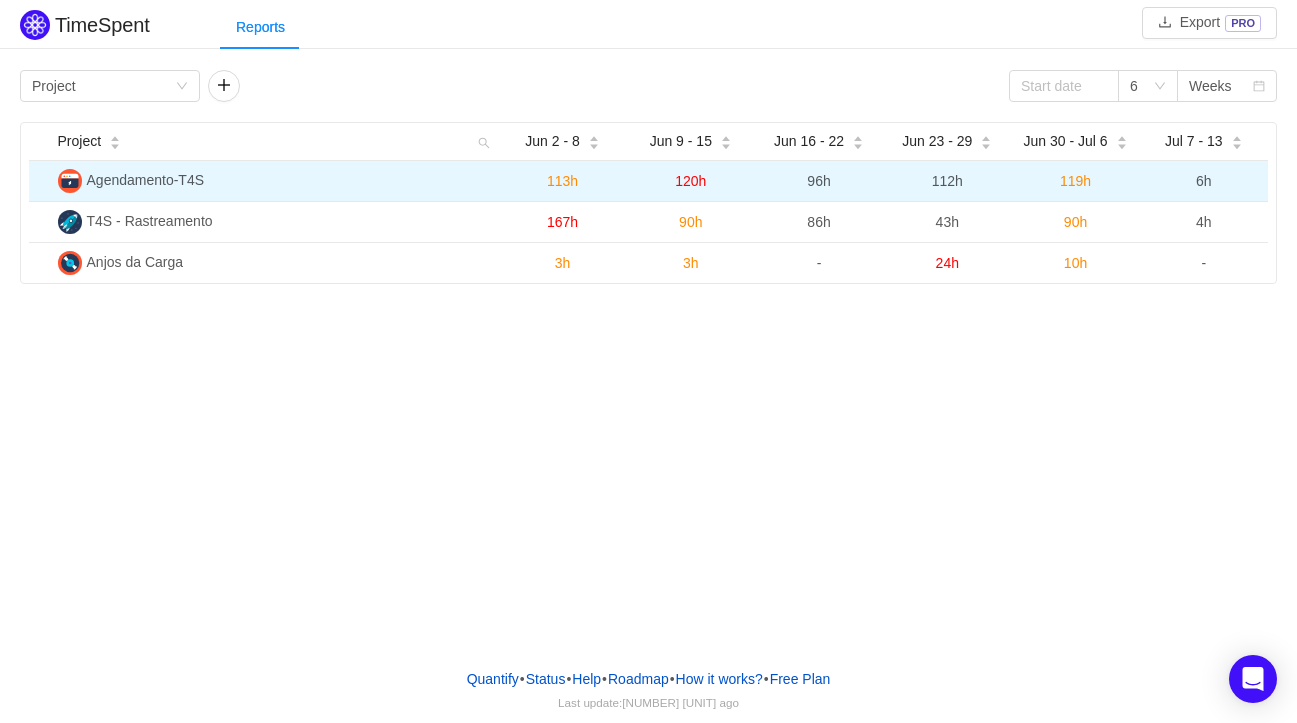 click on "Agendamento-T4S" at bounding box center (274, 181) 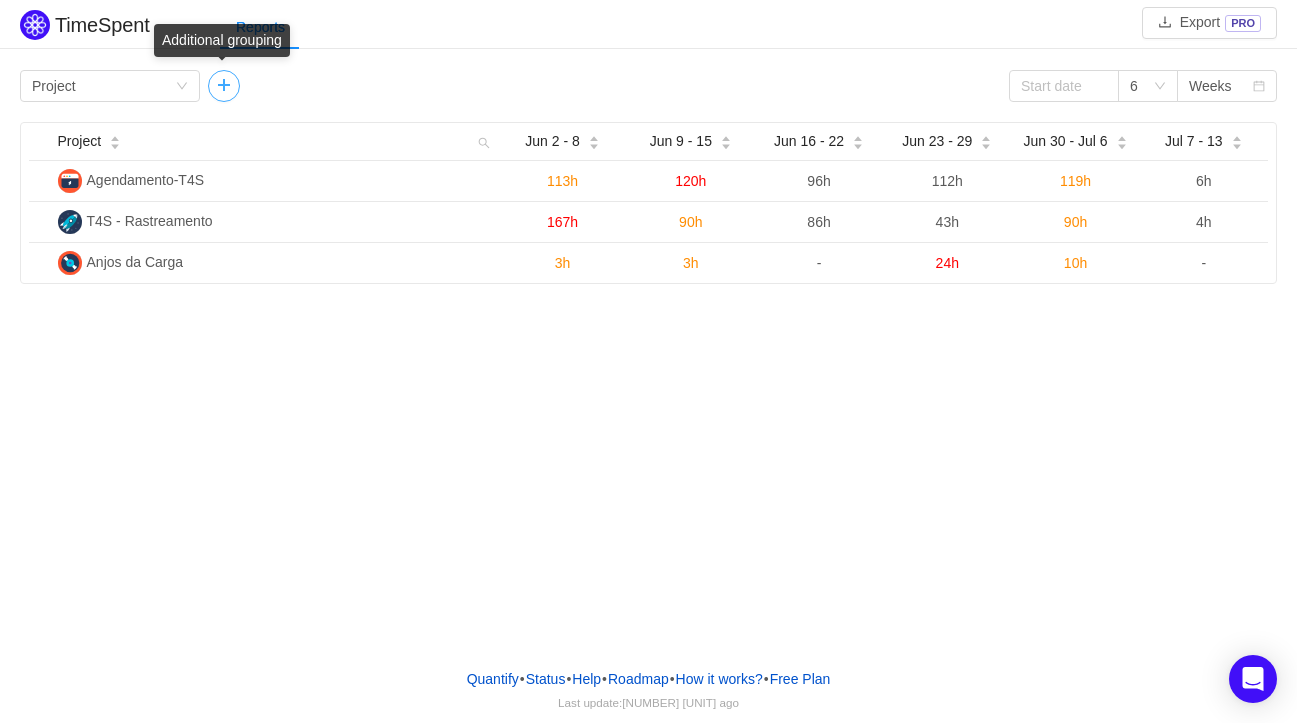 click at bounding box center (224, 86) 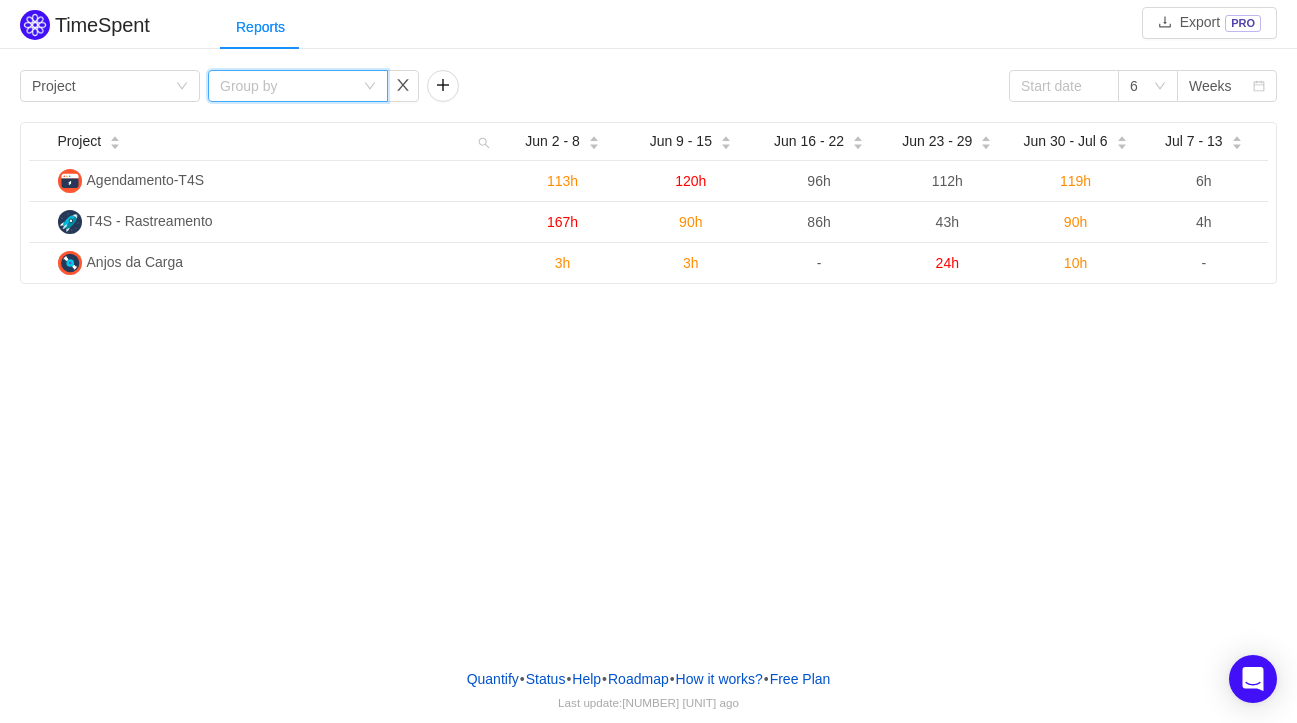 click at bounding box center (370, 86) 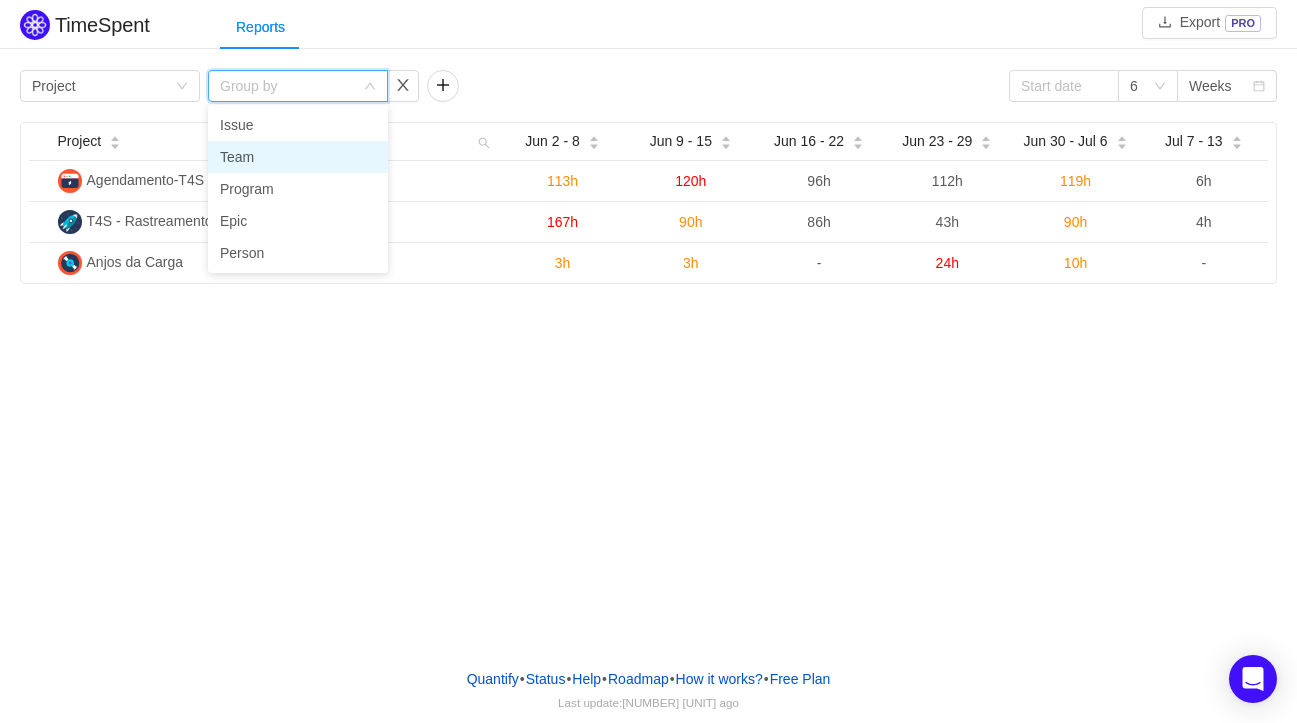 click on "Team" at bounding box center (298, 157) 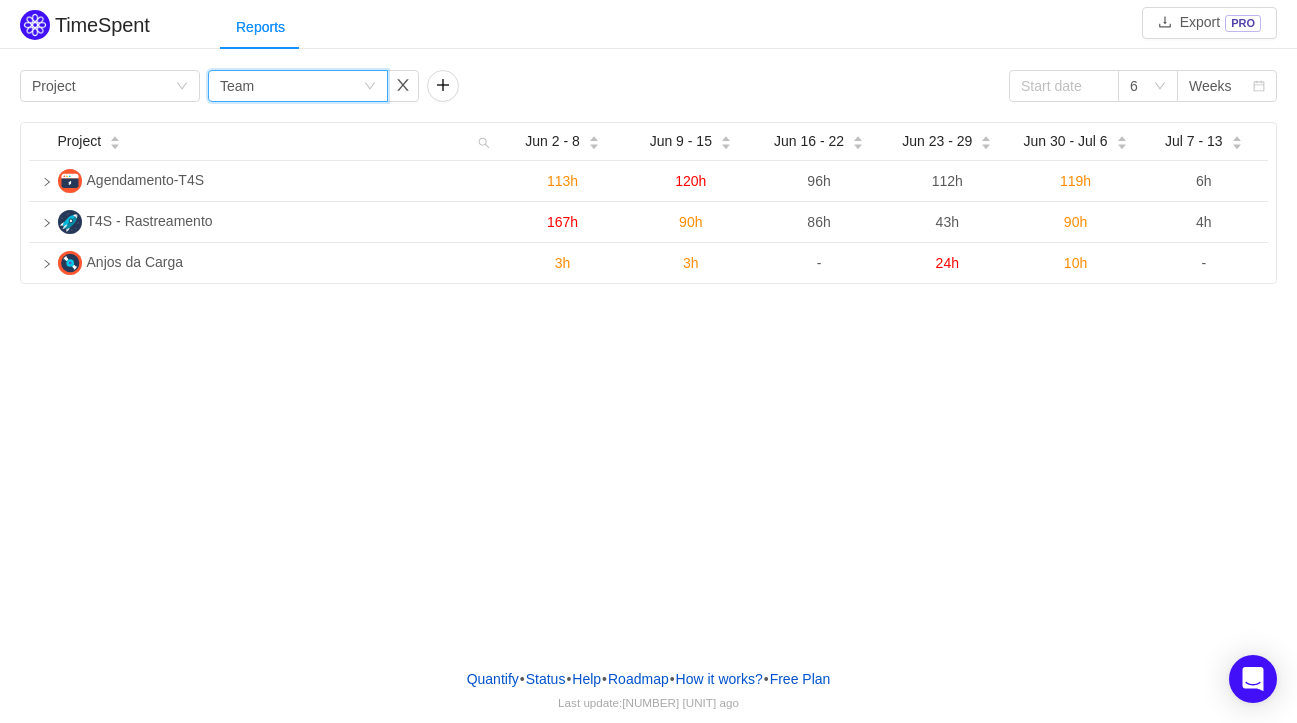click at bounding box center [370, 86] 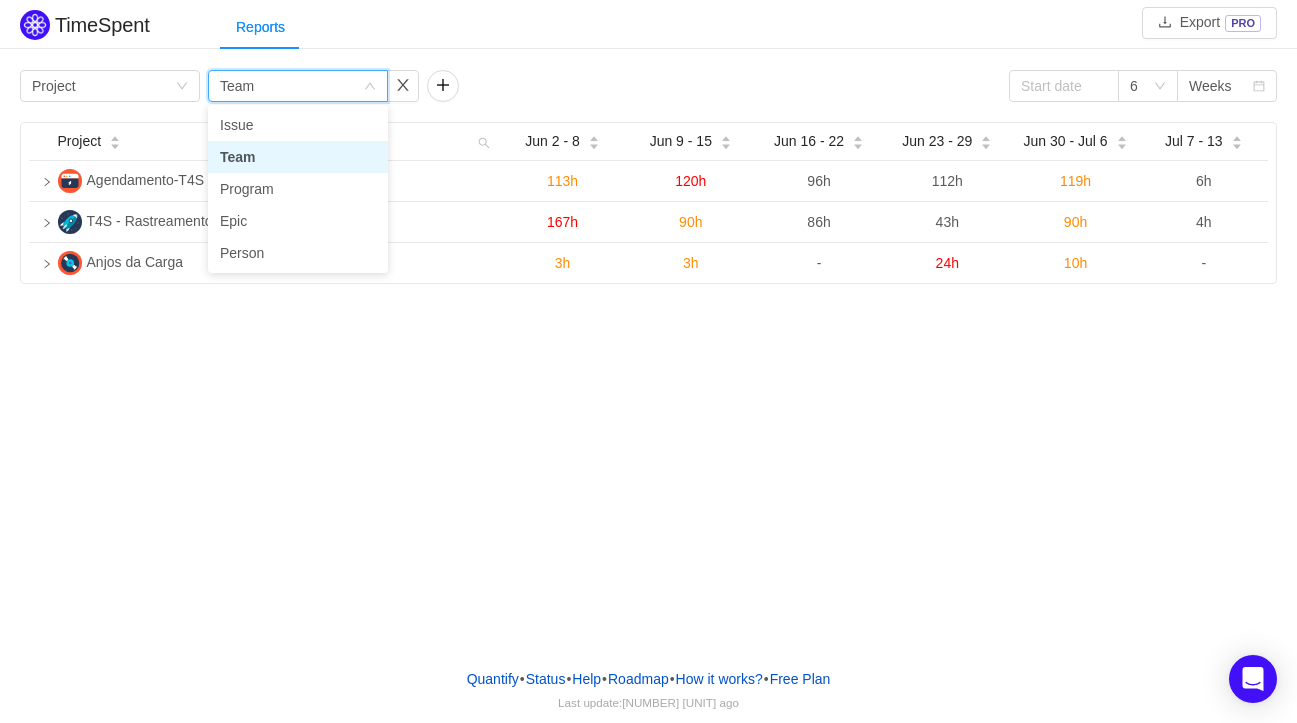 click at bounding box center (370, 86) 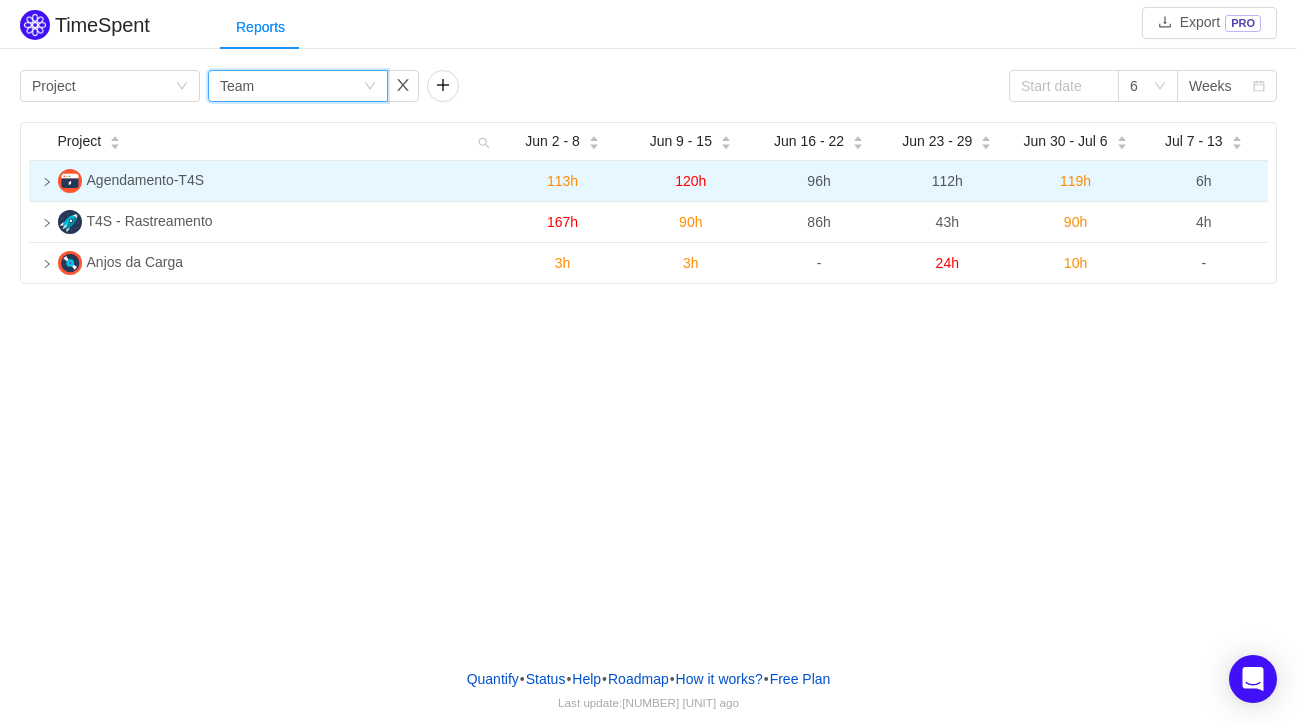 click at bounding box center (47, 182) 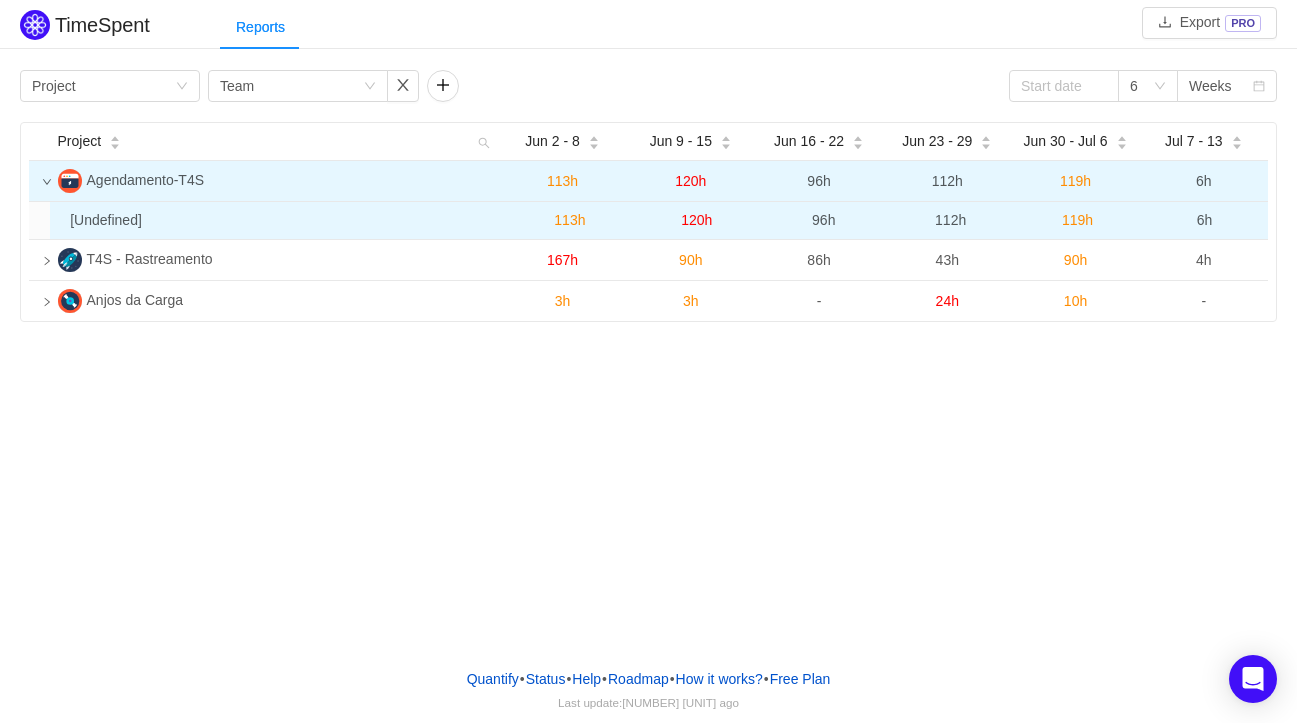 click on "[Undefined]" at bounding box center [284, 220] 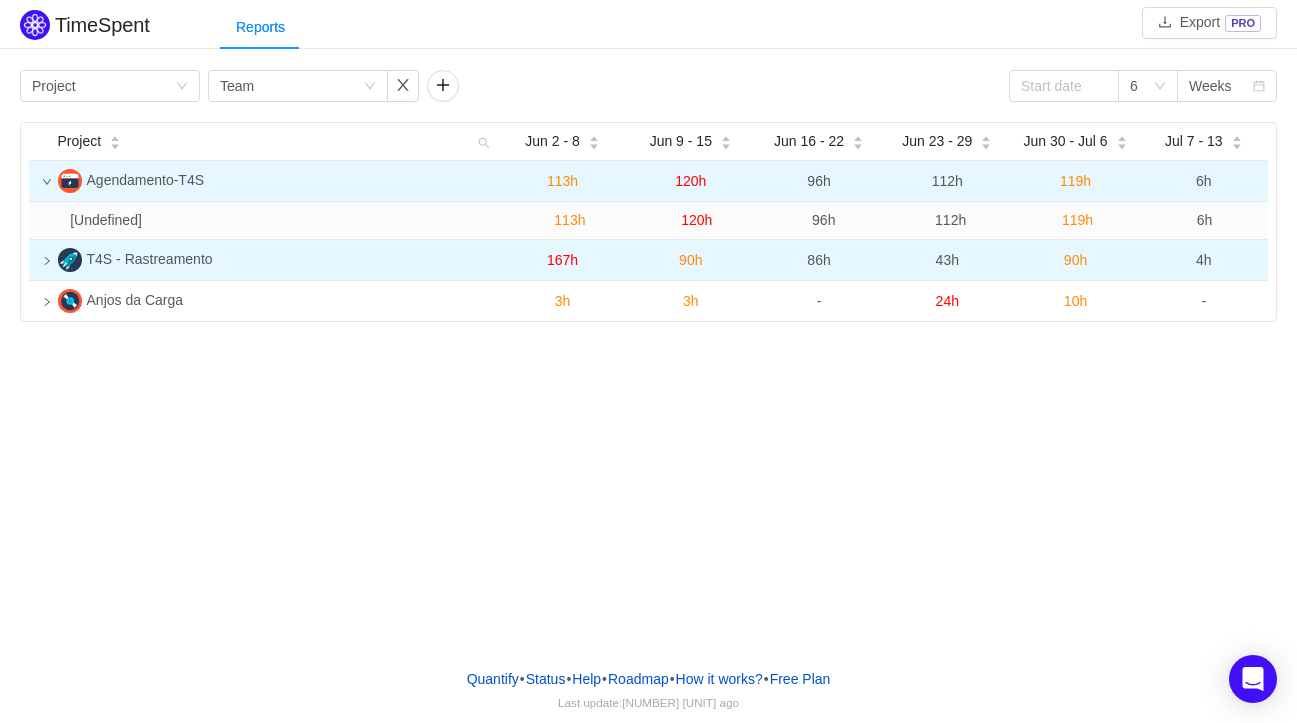 click at bounding box center (39, 181) 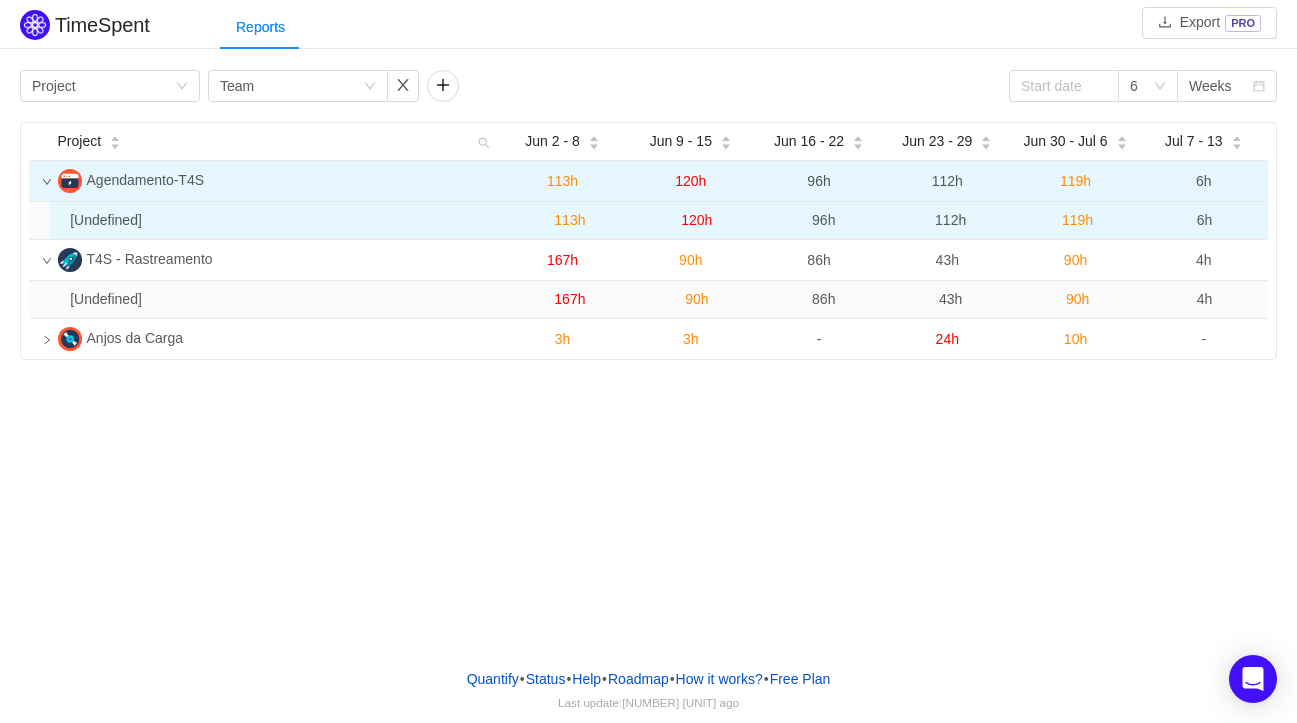 click on "[Undefined]" at bounding box center (284, 220) 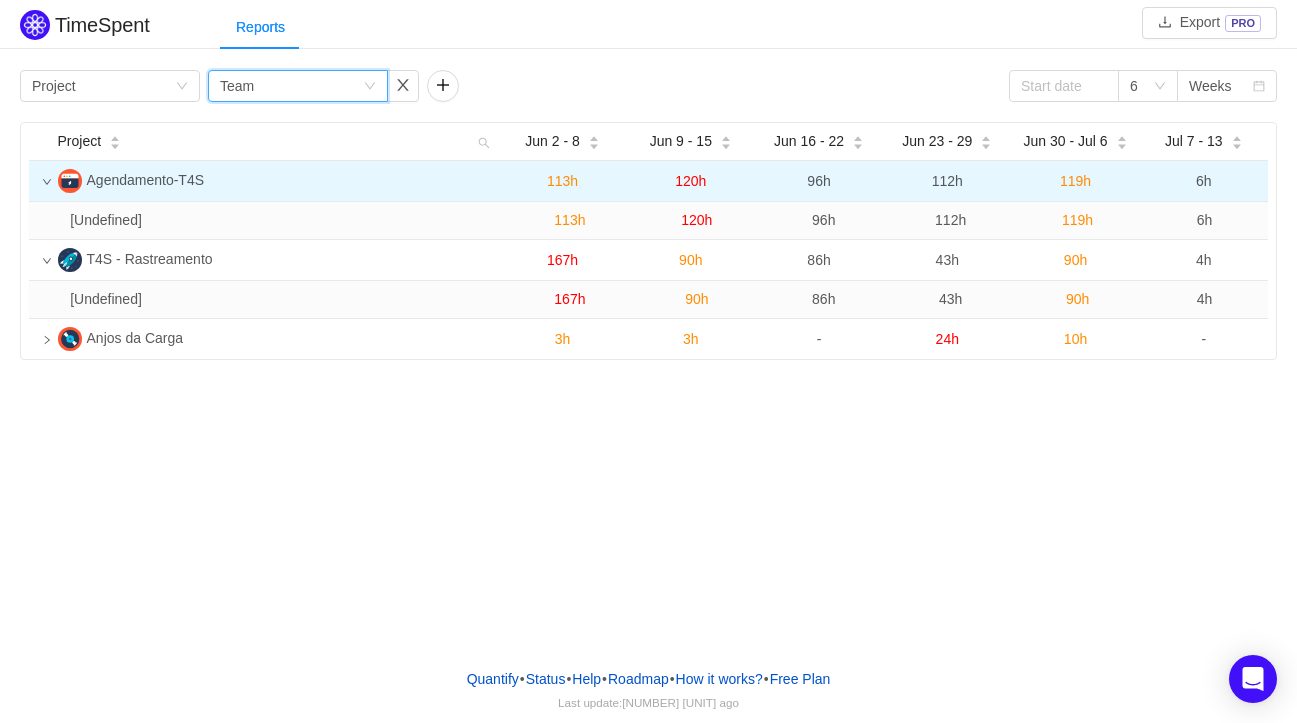 click on "Group by  Team" at bounding box center [291, 86] 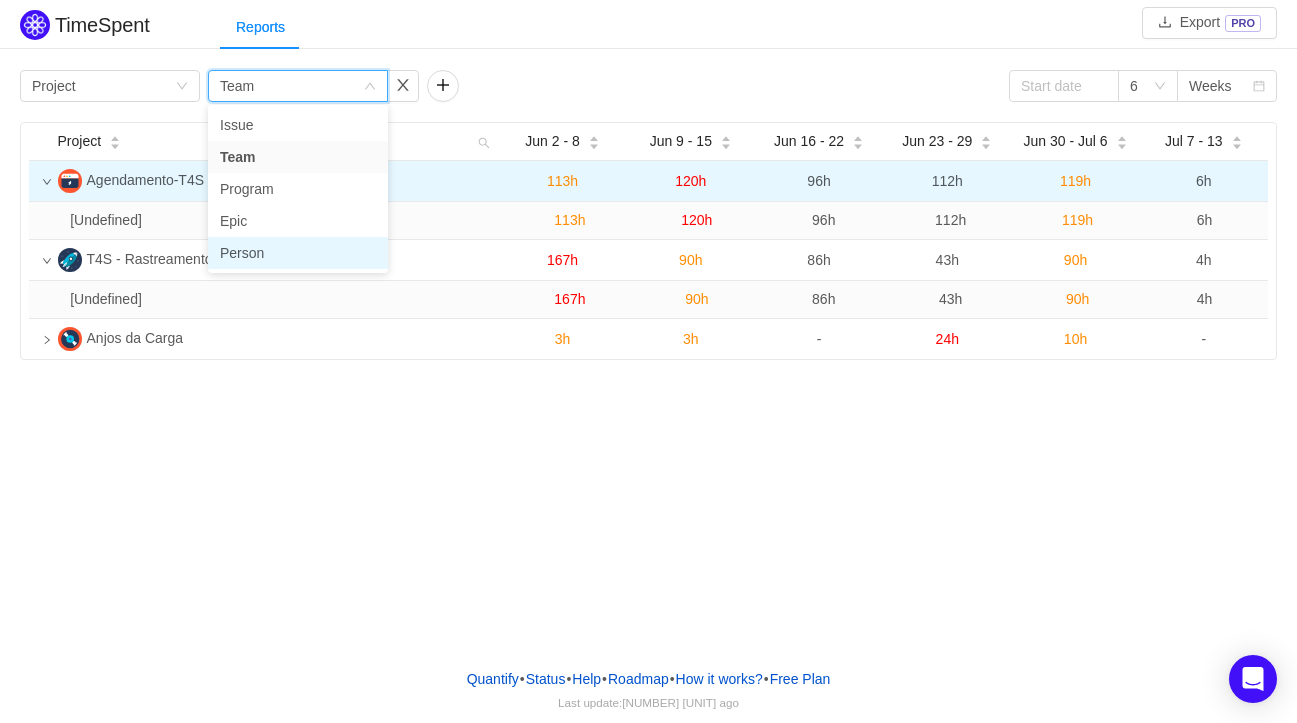 click on "Person" at bounding box center (298, 253) 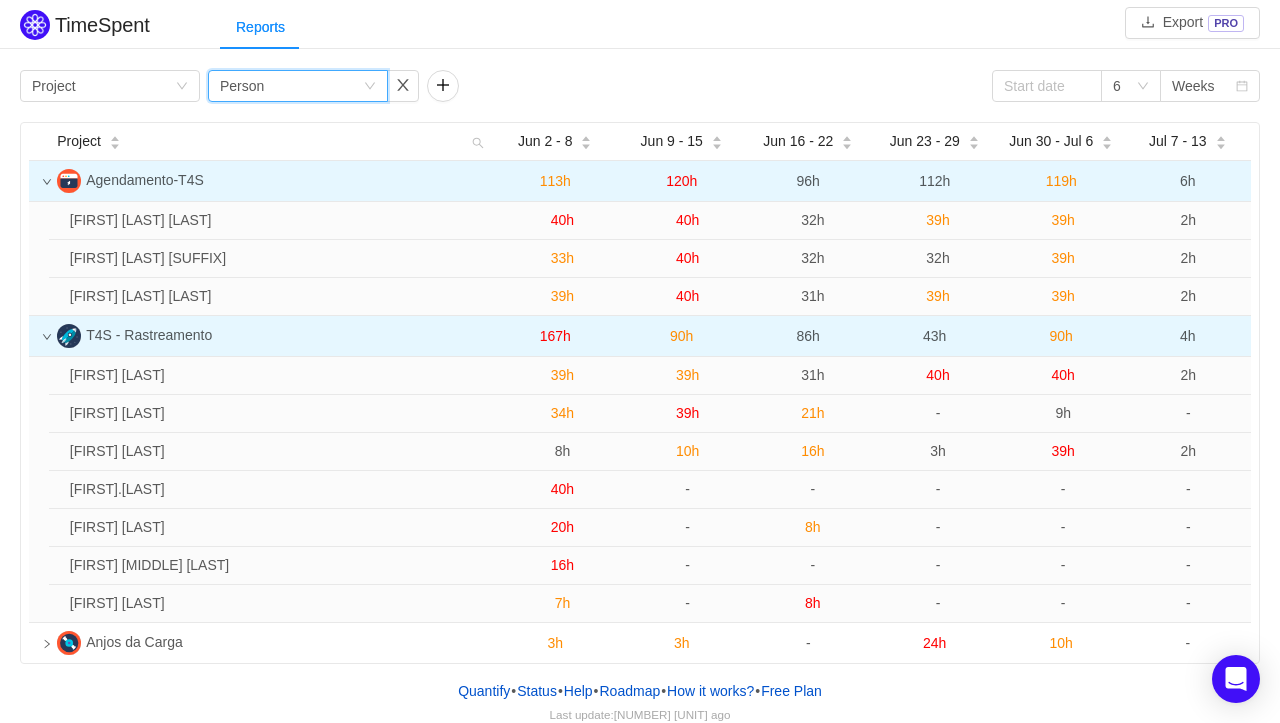 click at bounding box center [47, 182] 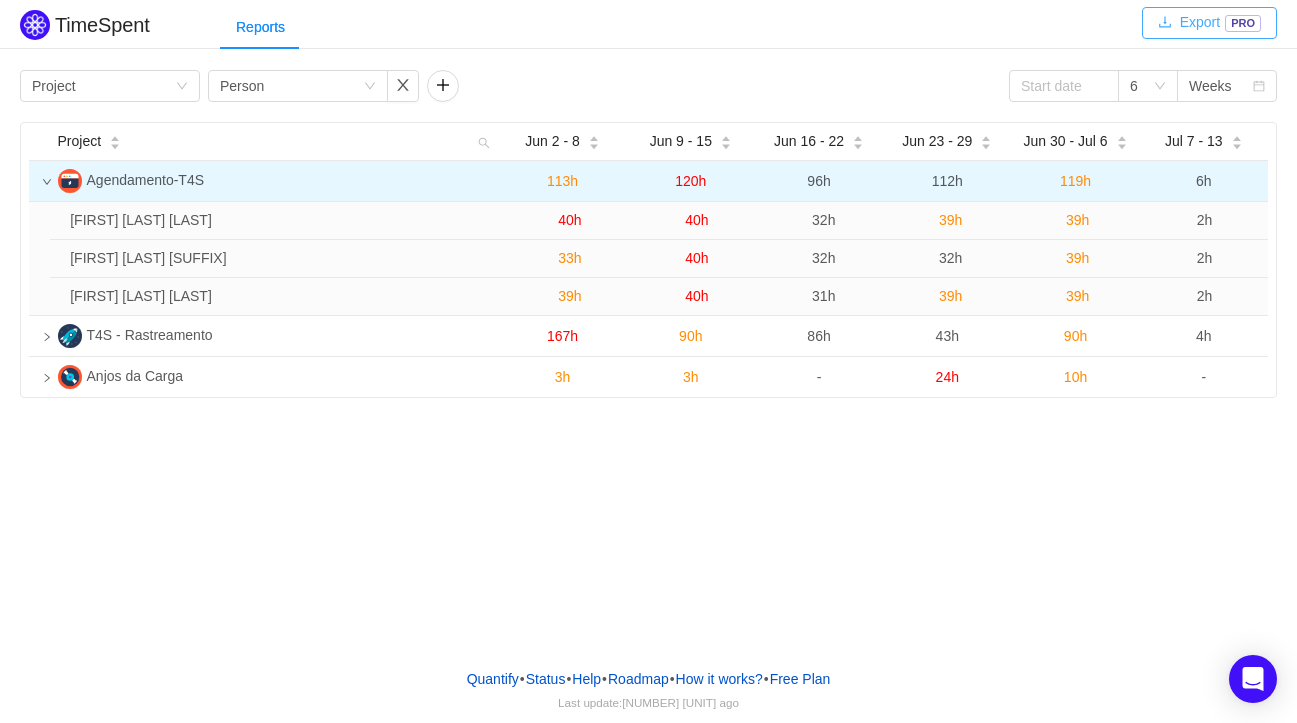 click on "Export PRO" at bounding box center [1209, 23] 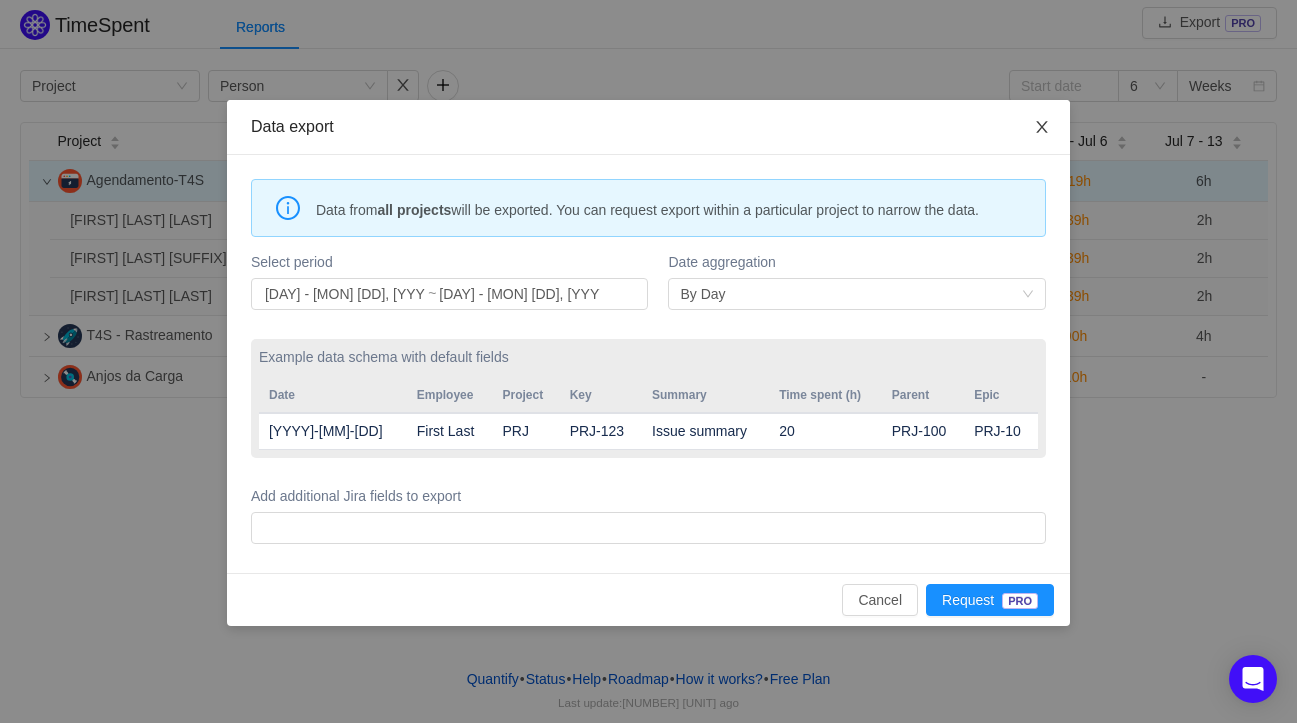 click at bounding box center [1042, 127] 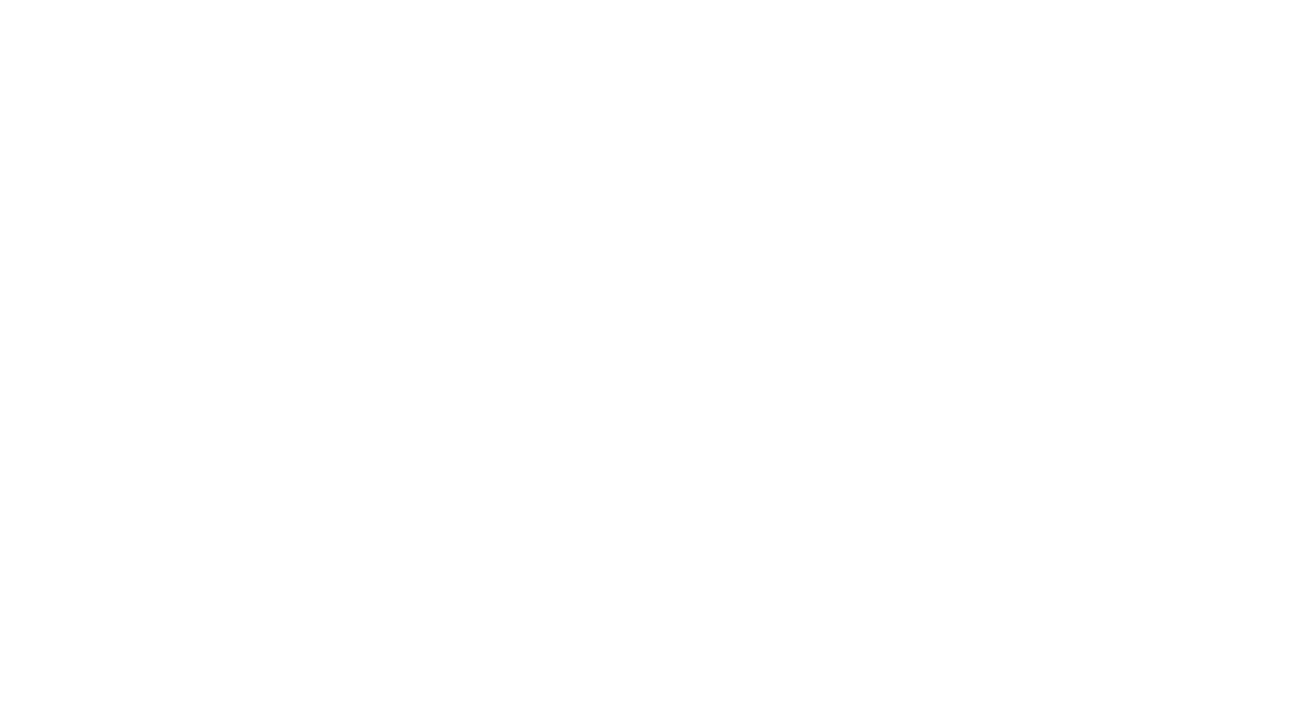 scroll, scrollTop: 0, scrollLeft: 0, axis: both 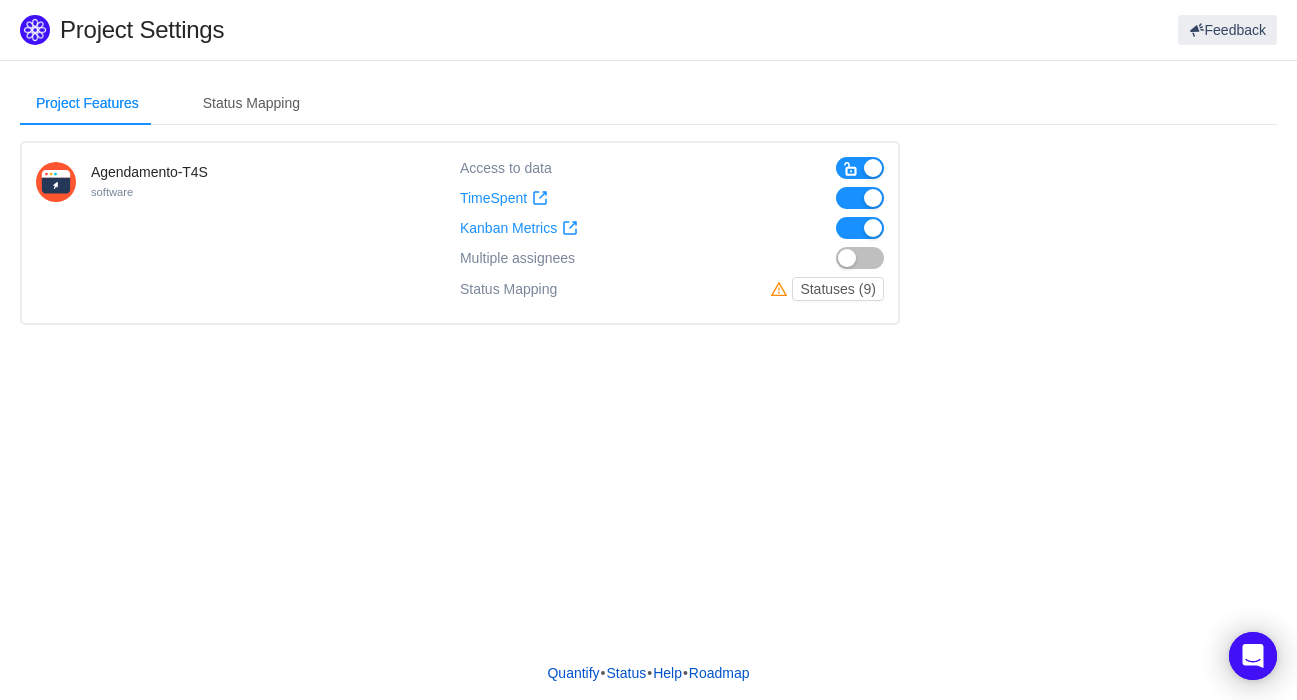click at bounding box center [860, 258] 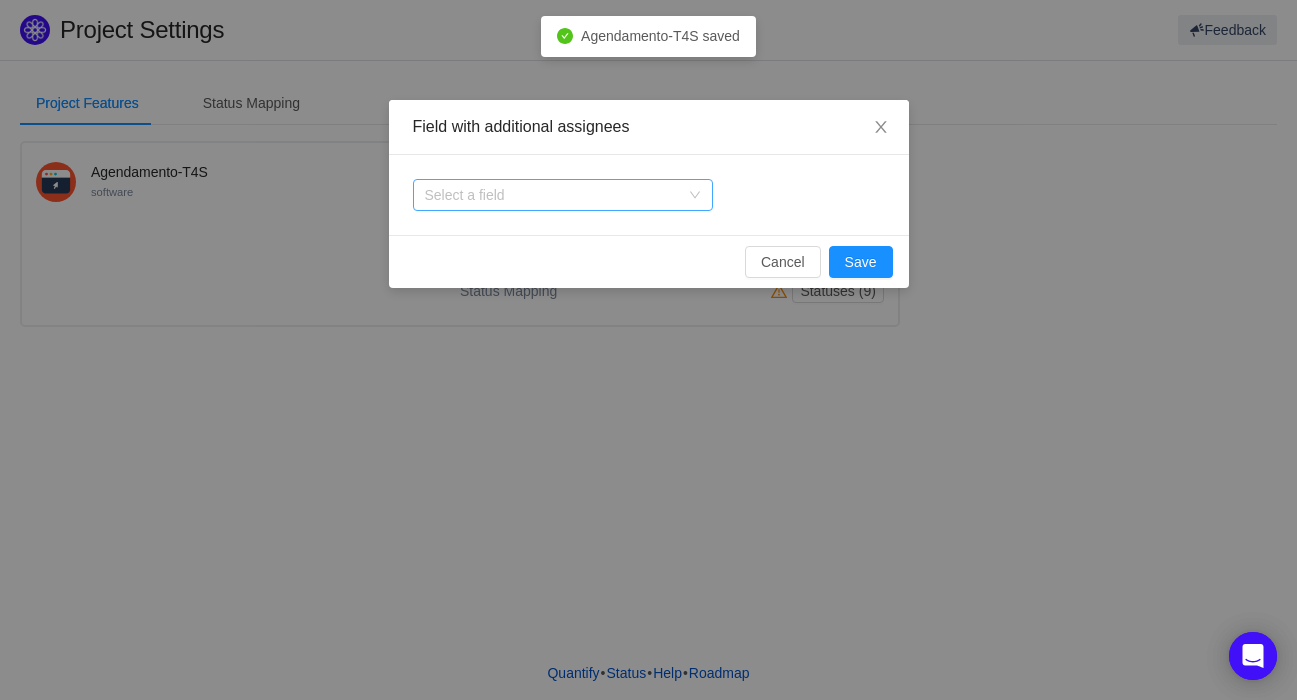 click on "Select a field" at bounding box center [563, 195] 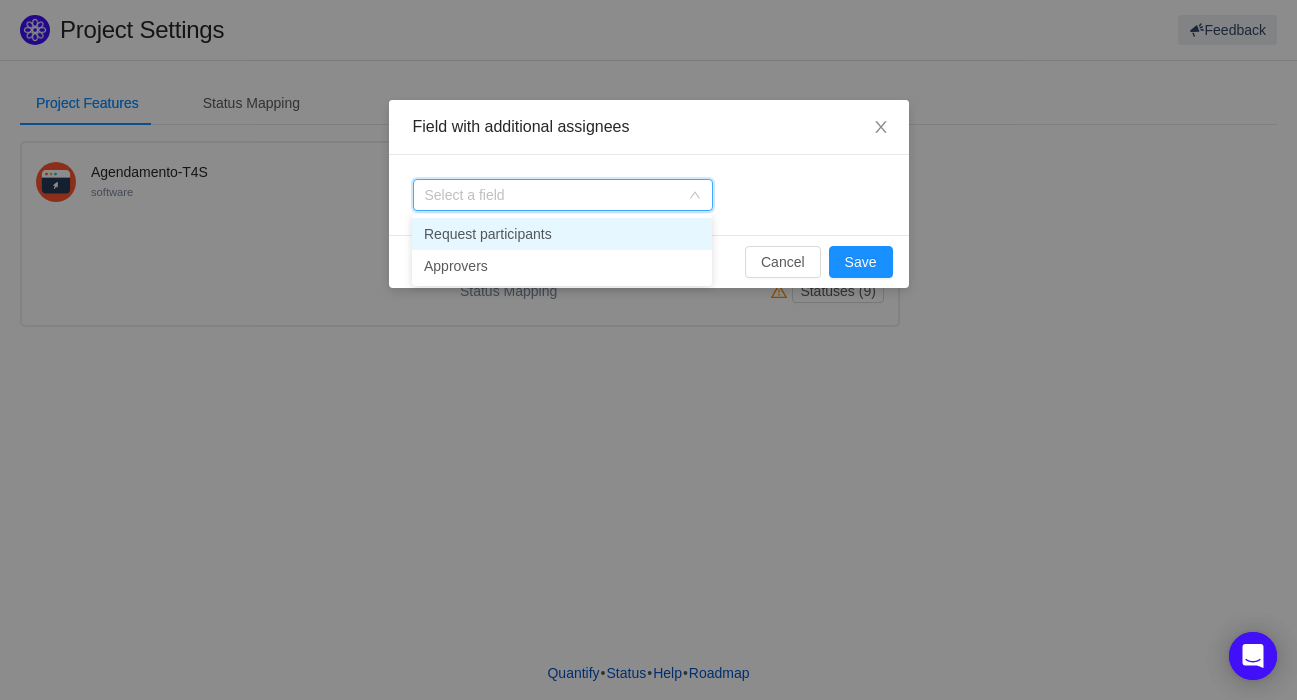 click on "Request participants" at bounding box center (562, 234) 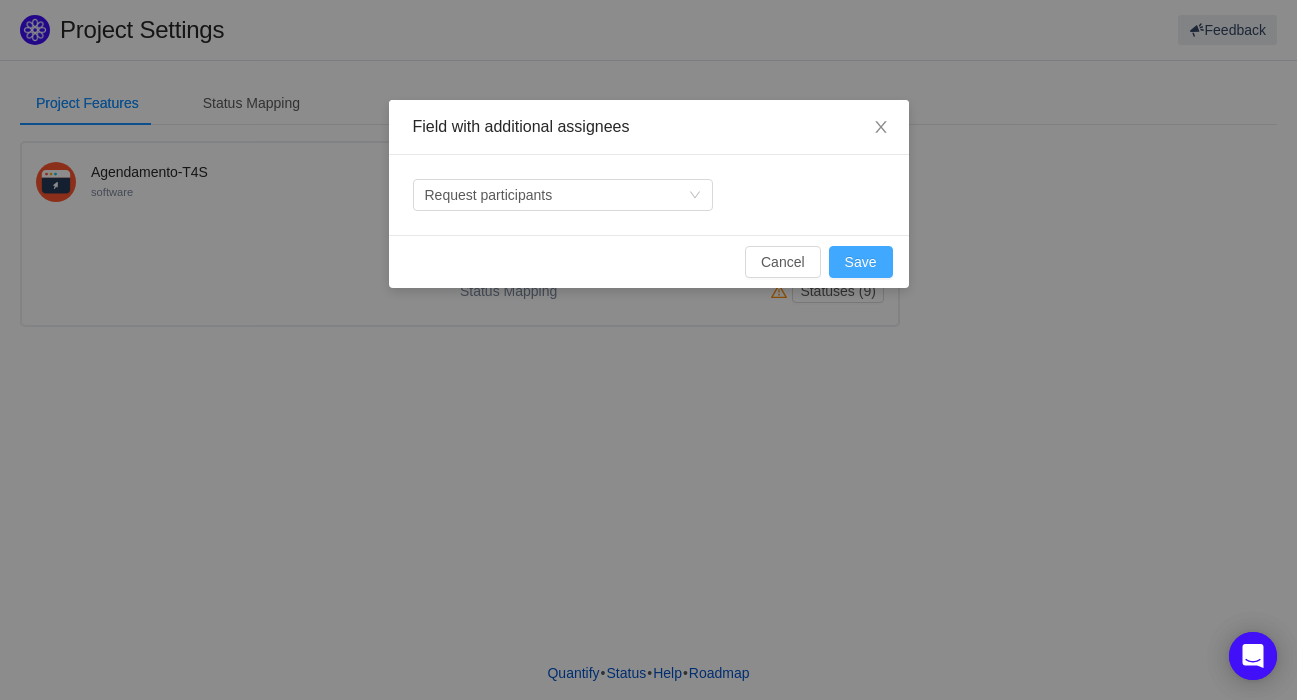 drag, startPoint x: 865, startPoint y: 262, endPoint x: 862, endPoint y: 276, distance: 14.3178215 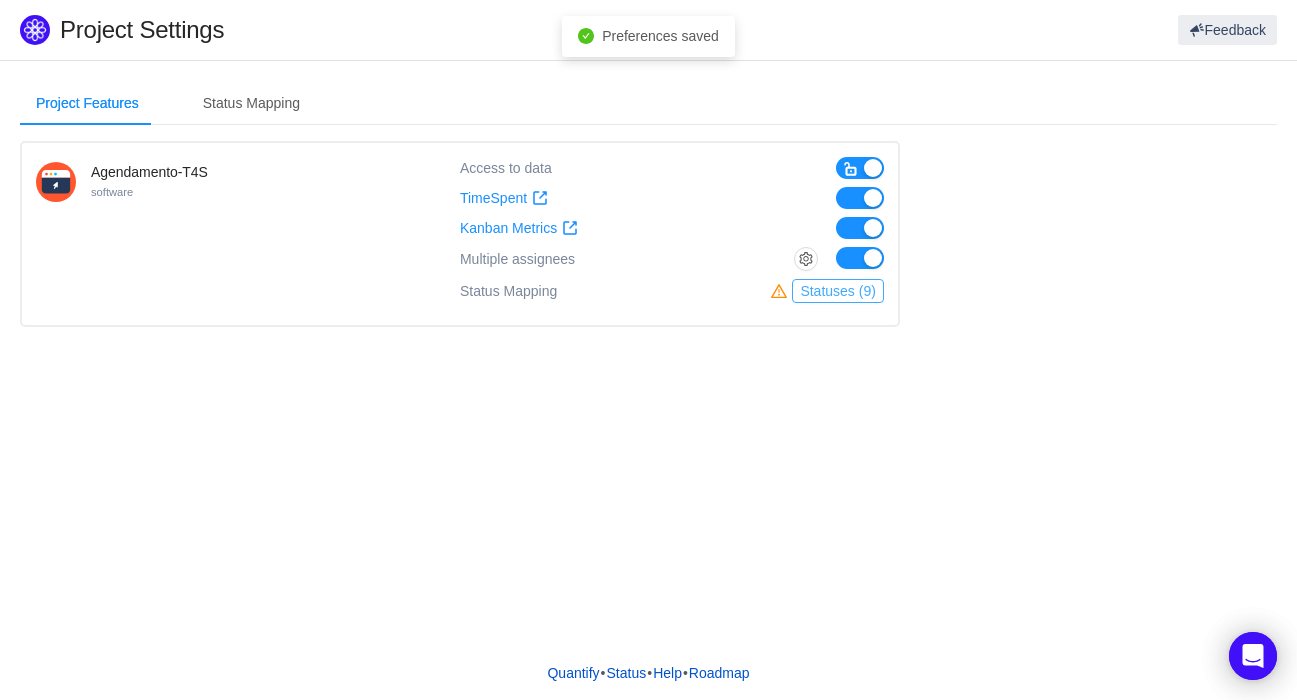 click on "Statuses (9)" at bounding box center [837, 291] 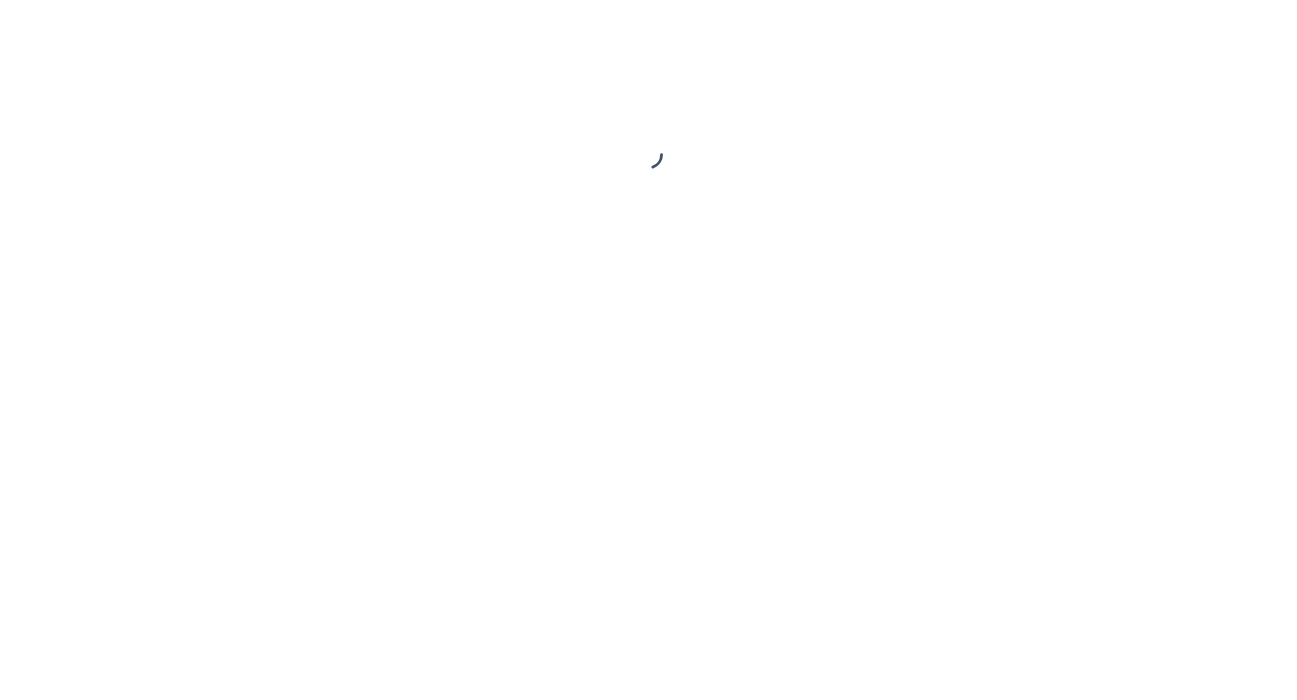 scroll, scrollTop: 0, scrollLeft: 0, axis: both 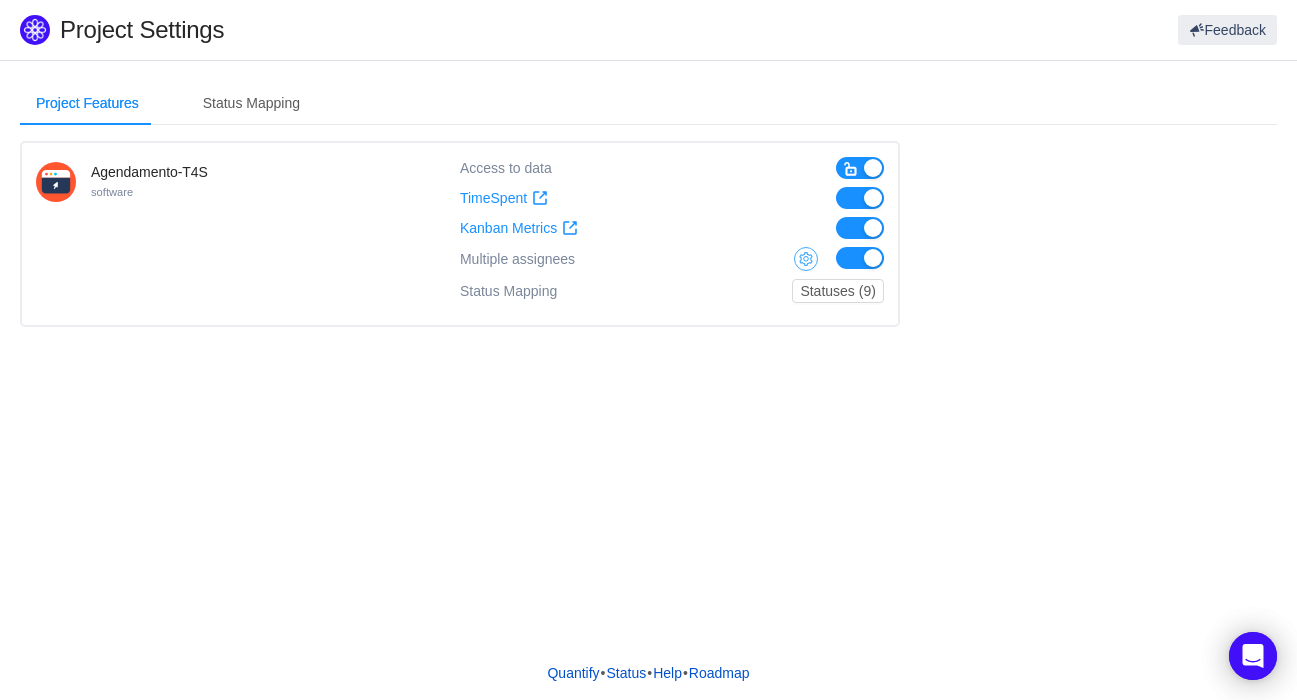click at bounding box center [806, 259] 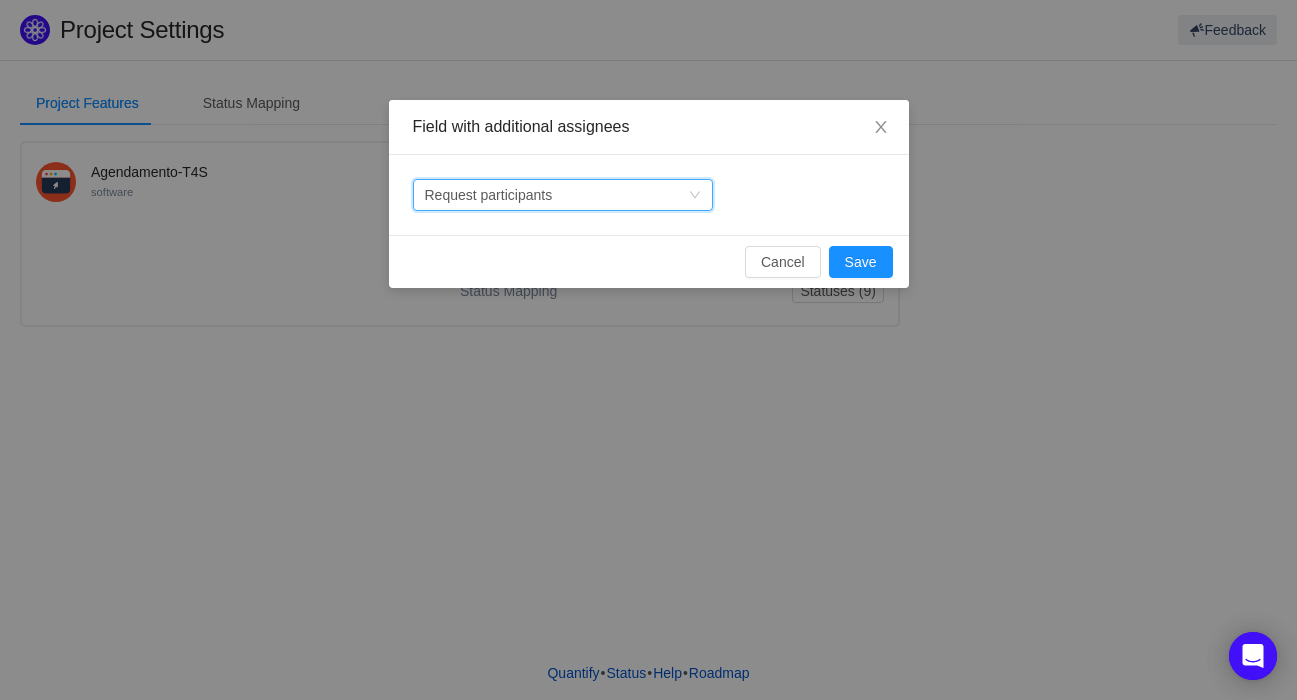 click at bounding box center (695, 195) 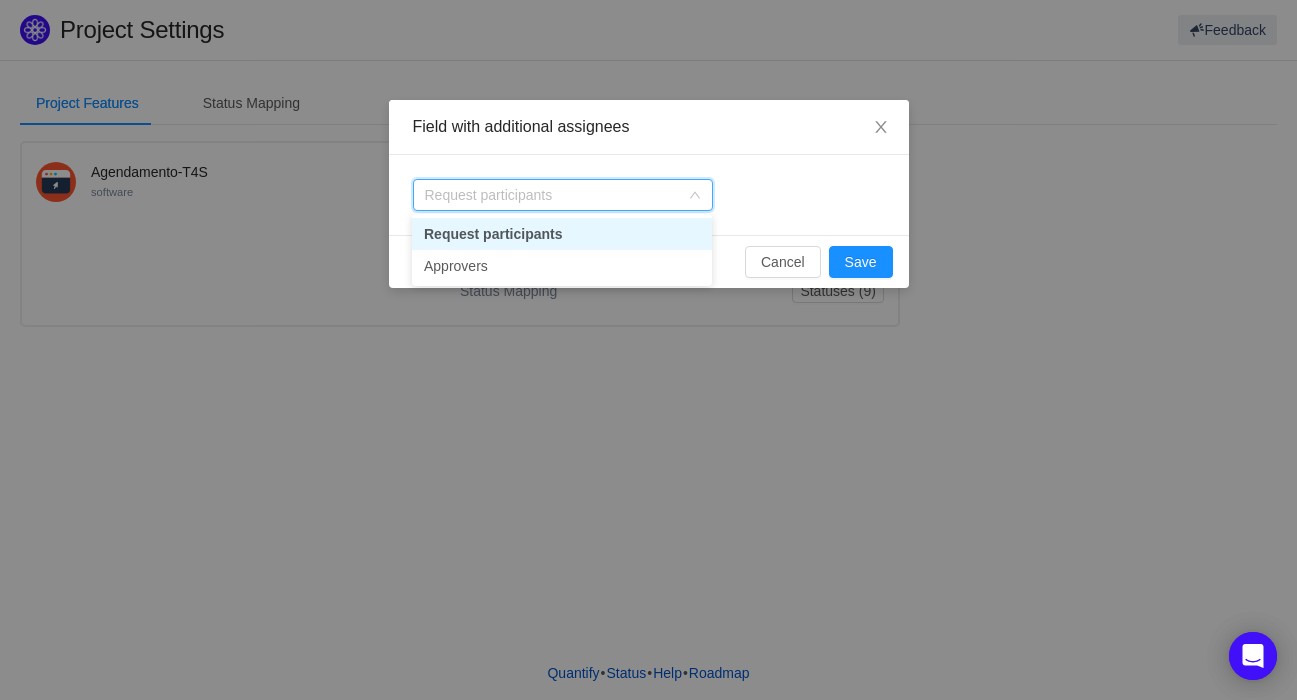 click at bounding box center (695, 195) 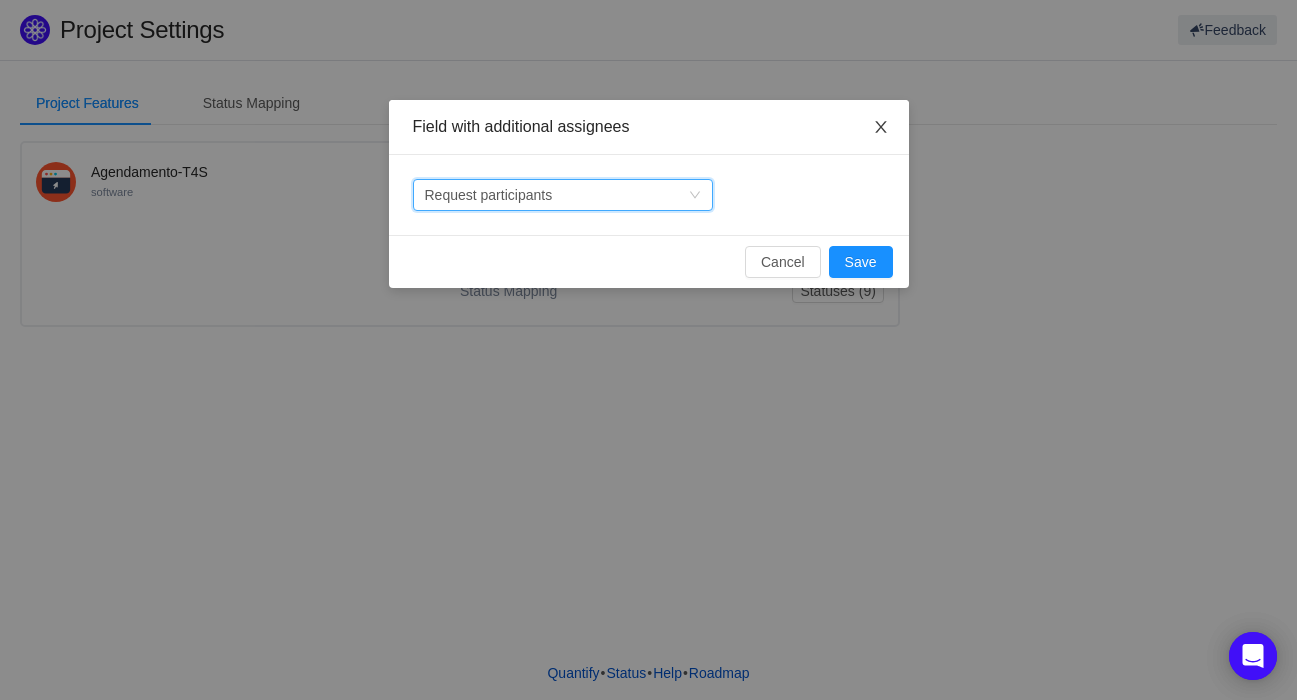 drag, startPoint x: 886, startPoint y: 130, endPoint x: 930, endPoint y: 199, distance: 81.8352 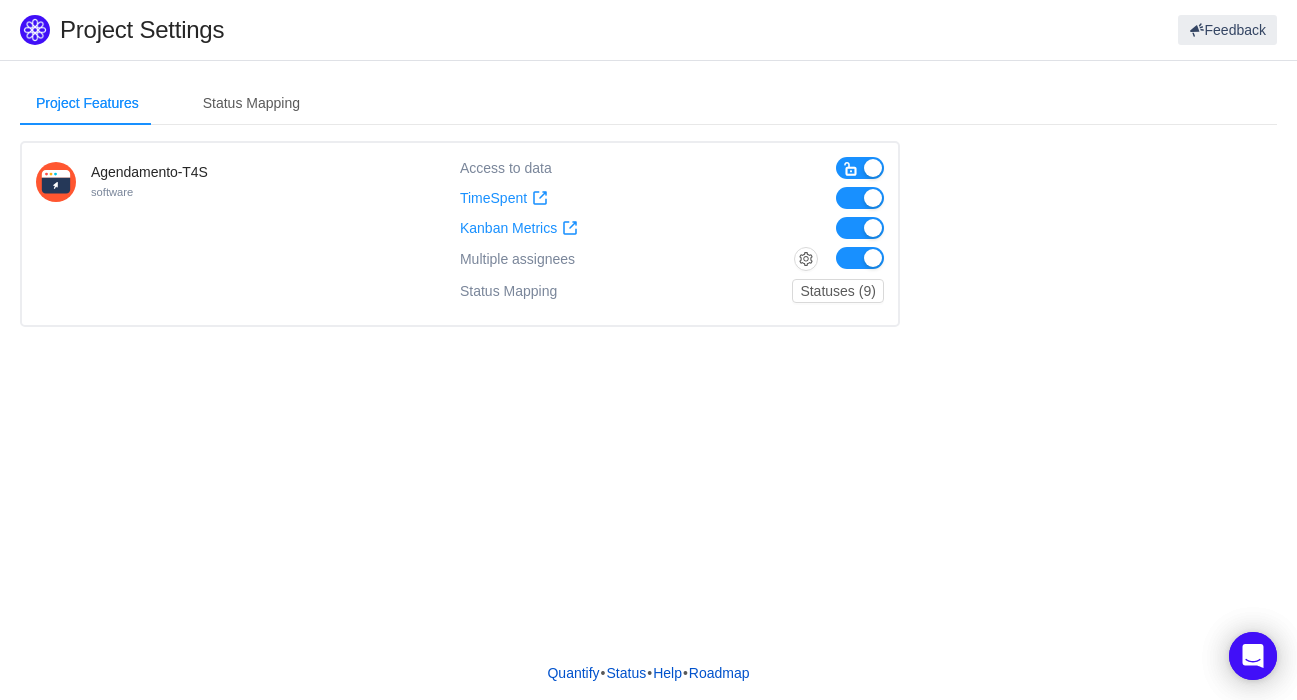 drag, startPoint x: 1005, startPoint y: 278, endPoint x: 440, endPoint y: 37, distance: 614.2524 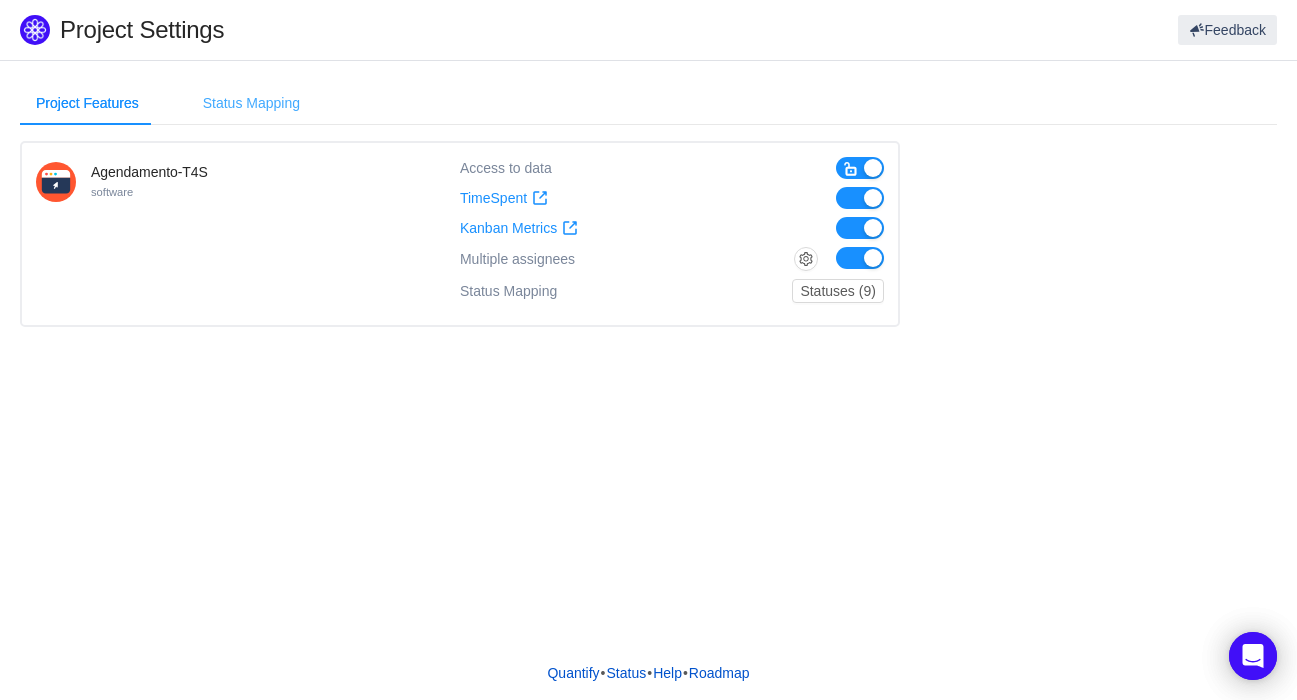 click on "Status Mapping" at bounding box center (251, 103) 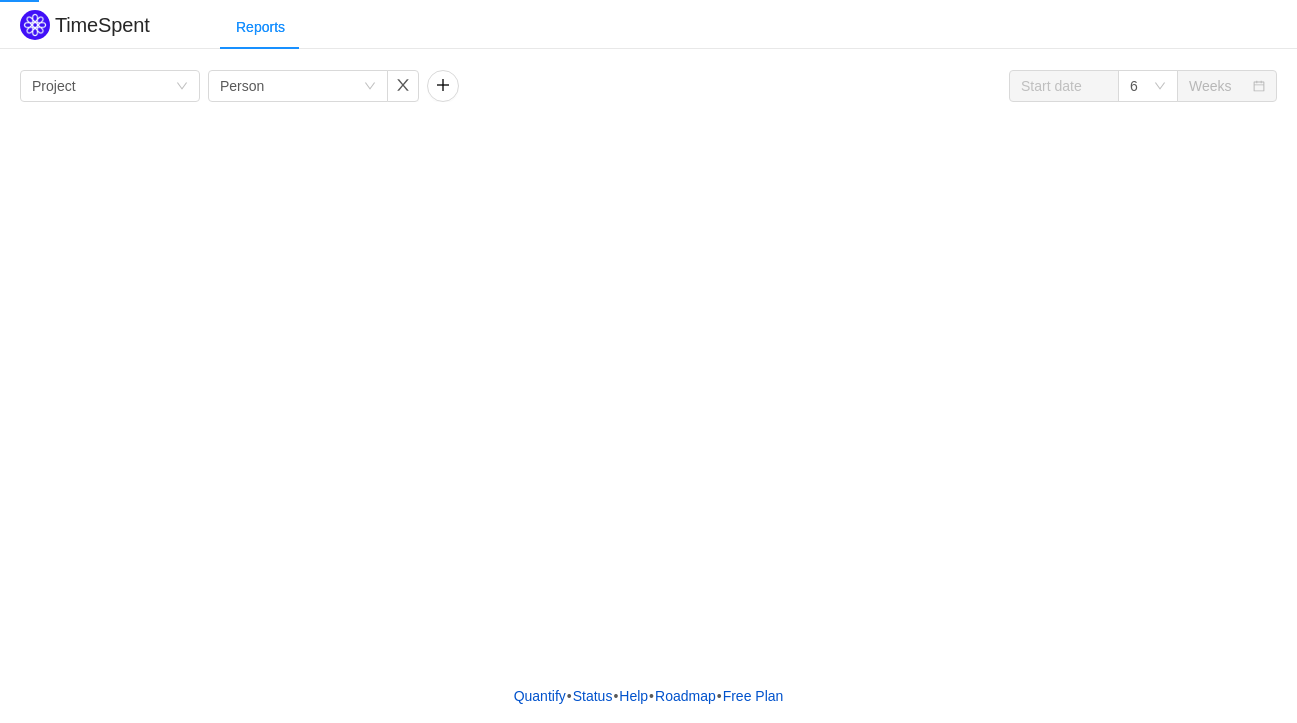 scroll, scrollTop: 0, scrollLeft: 0, axis: both 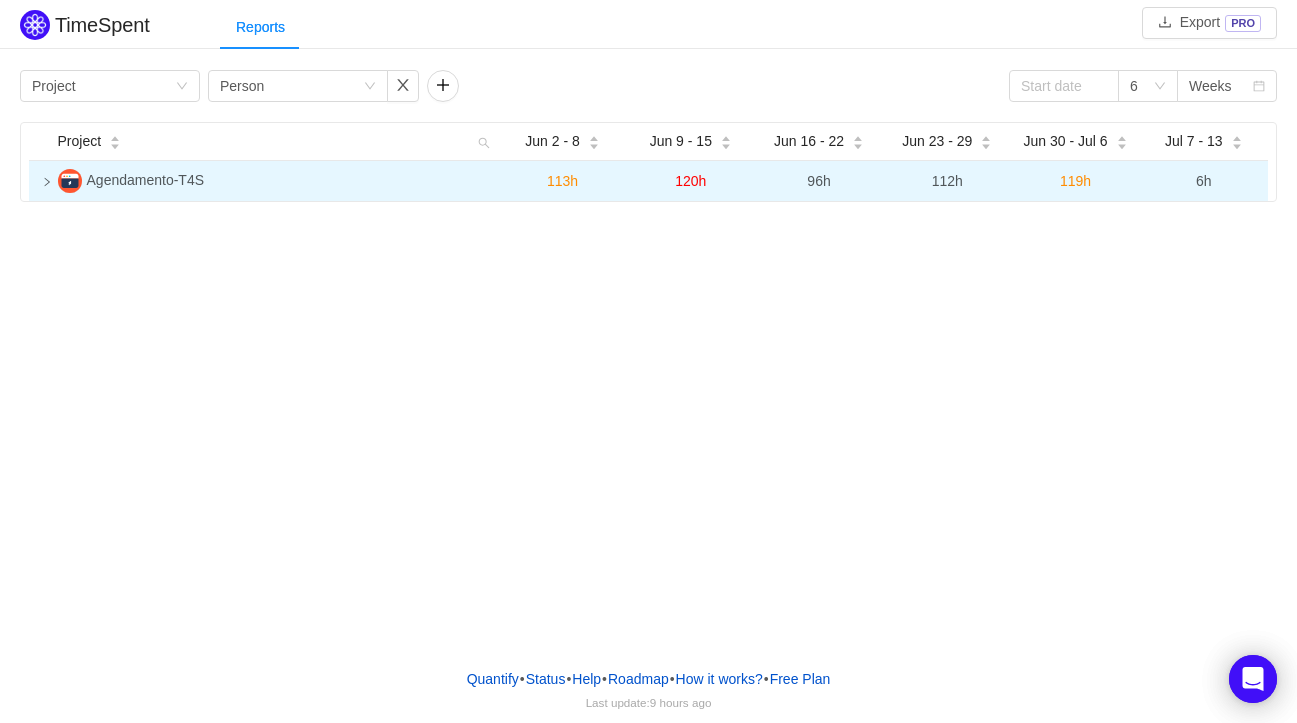 click at bounding box center [39, 181] 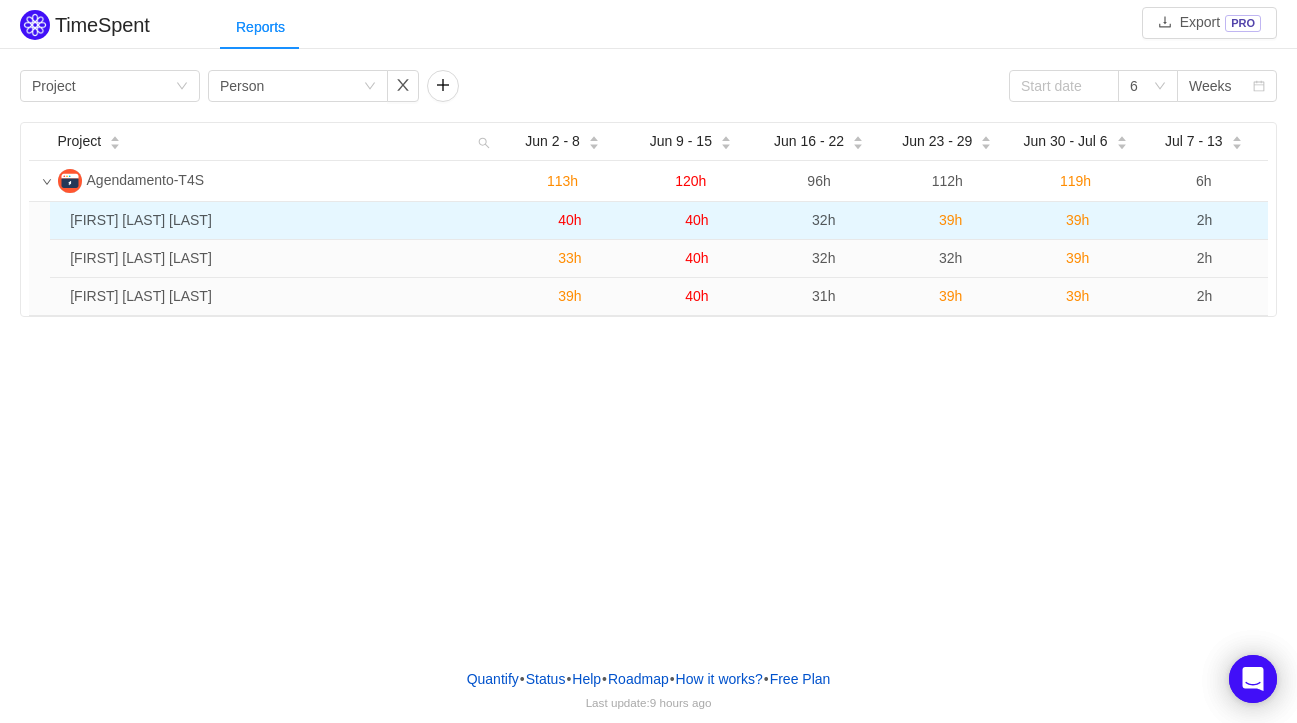 click on "[FIRST] [LAST] [LAST]" at bounding box center (284, 221) 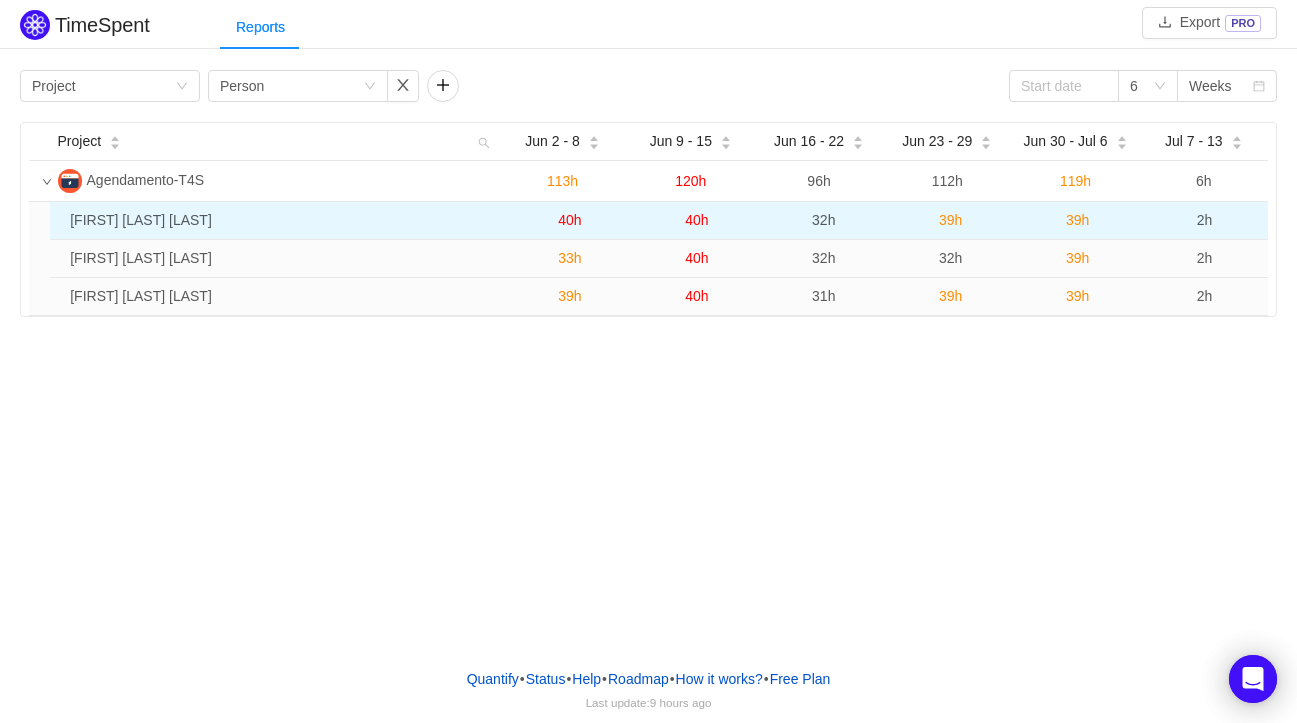 click on "[FIRST] [LAST] [LAST]" at bounding box center [284, 221] 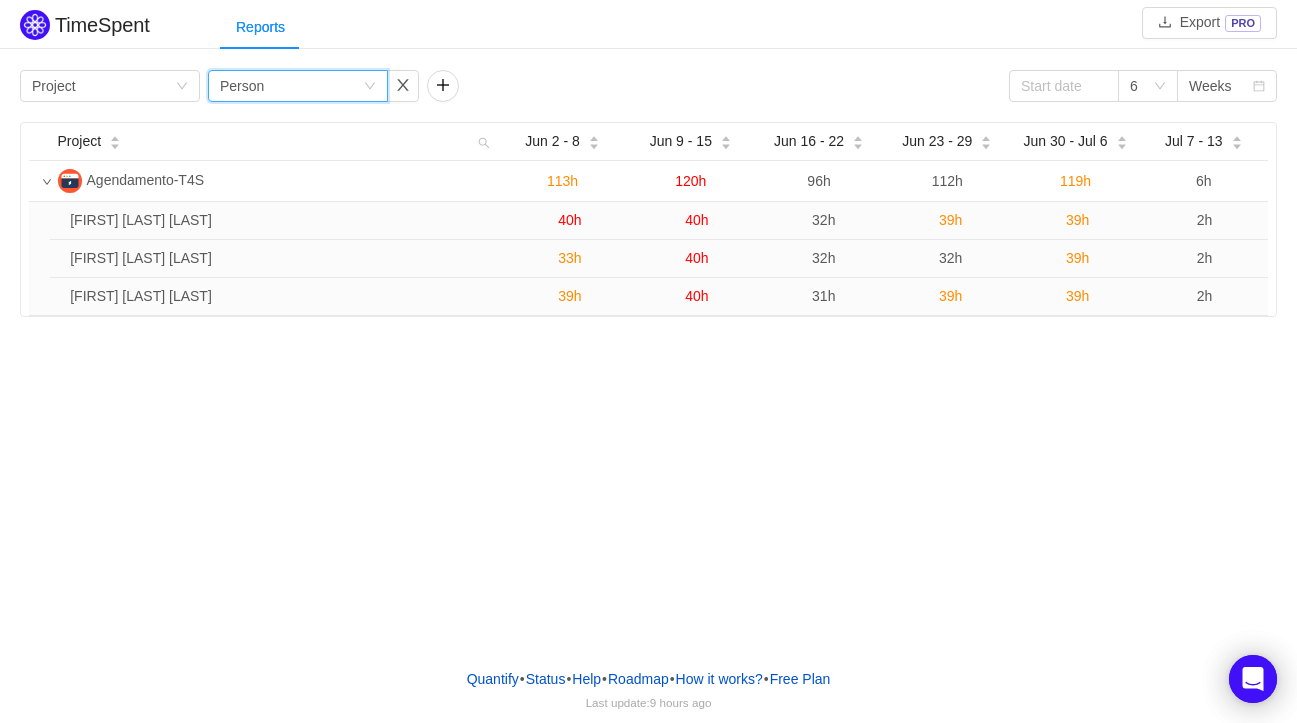 click at bounding box center [370, 86] 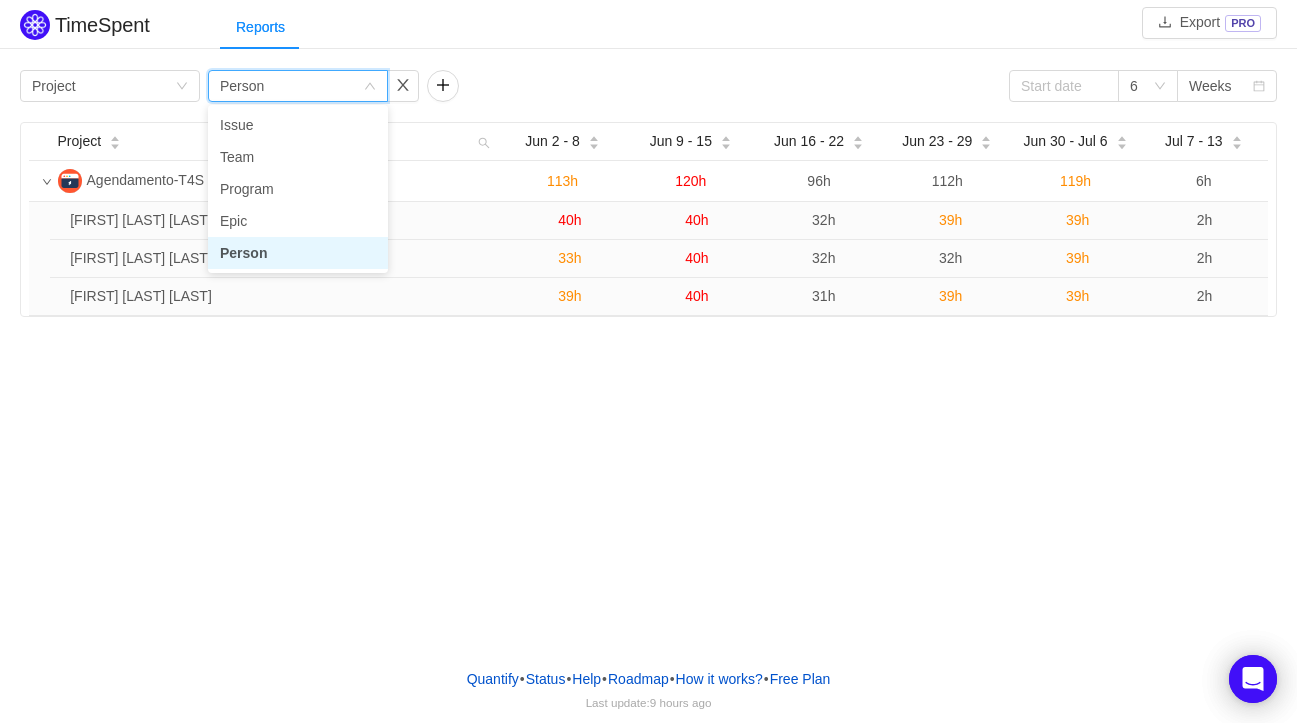 click at bounding box center [370, 86] 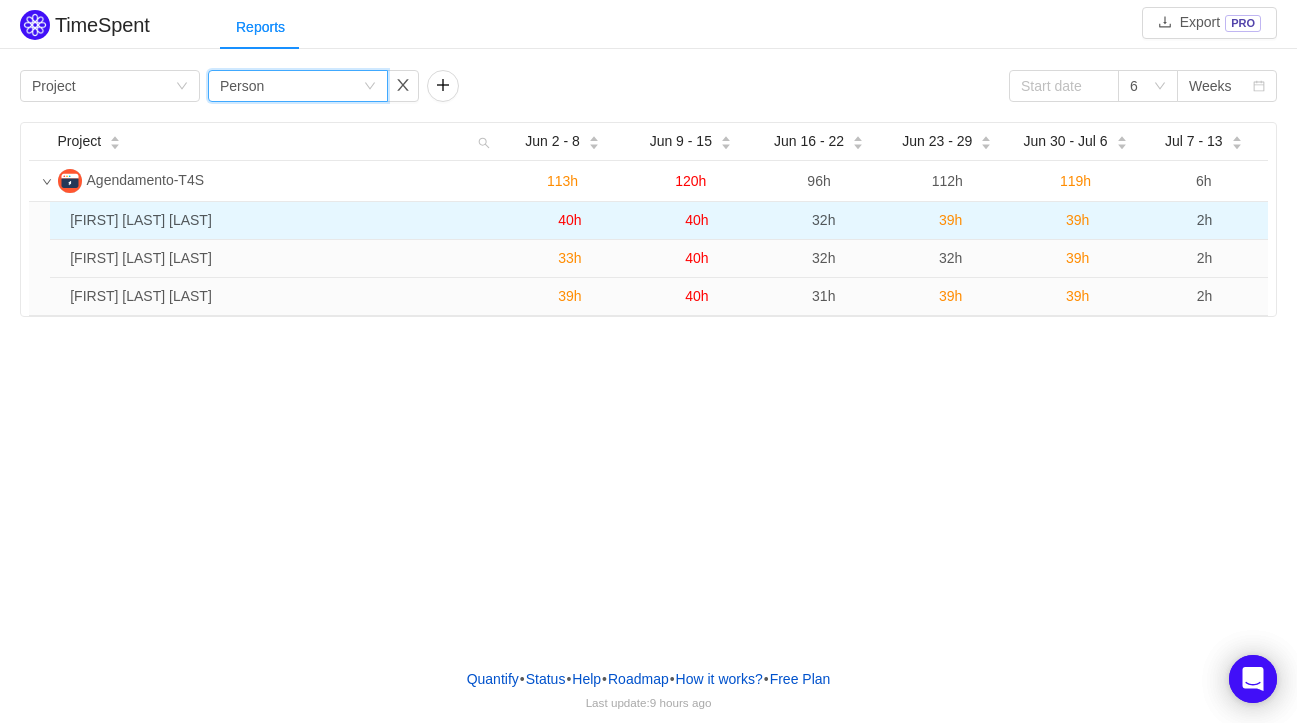 click on "40h" at bounding box center (569, 220) 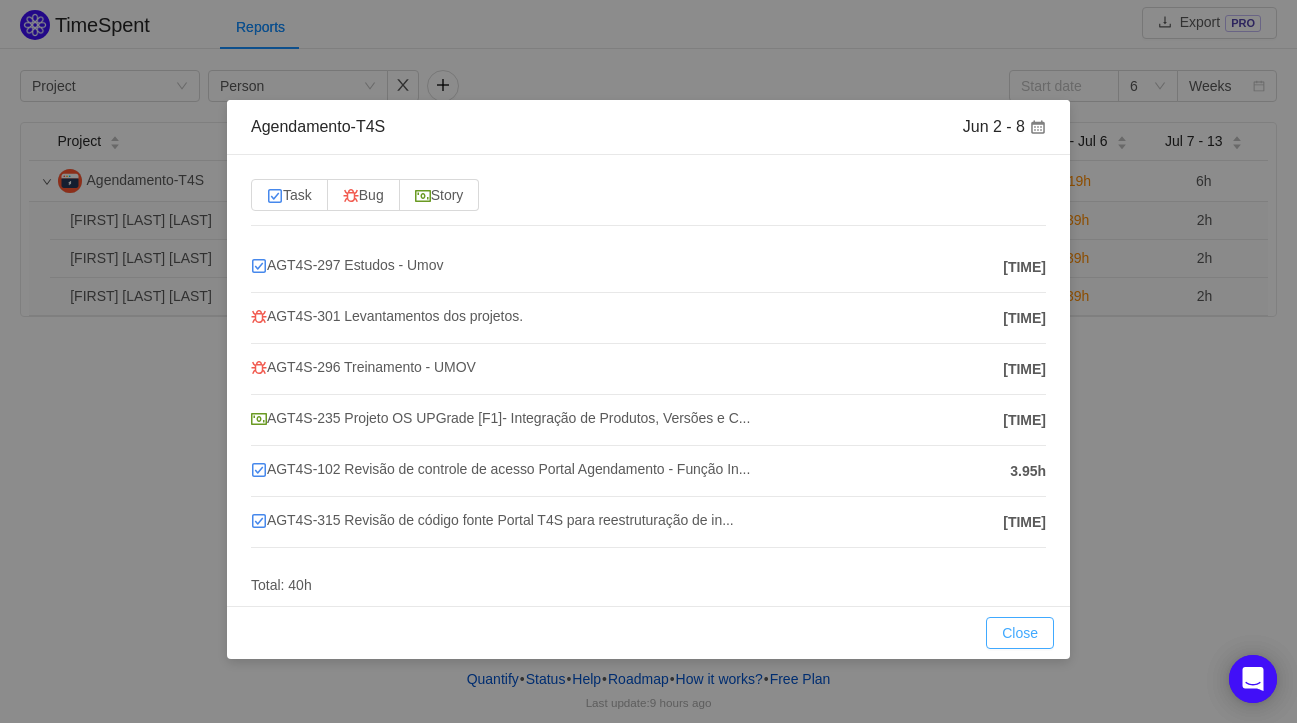 click on "Close" at bounding box center [1020, 633] 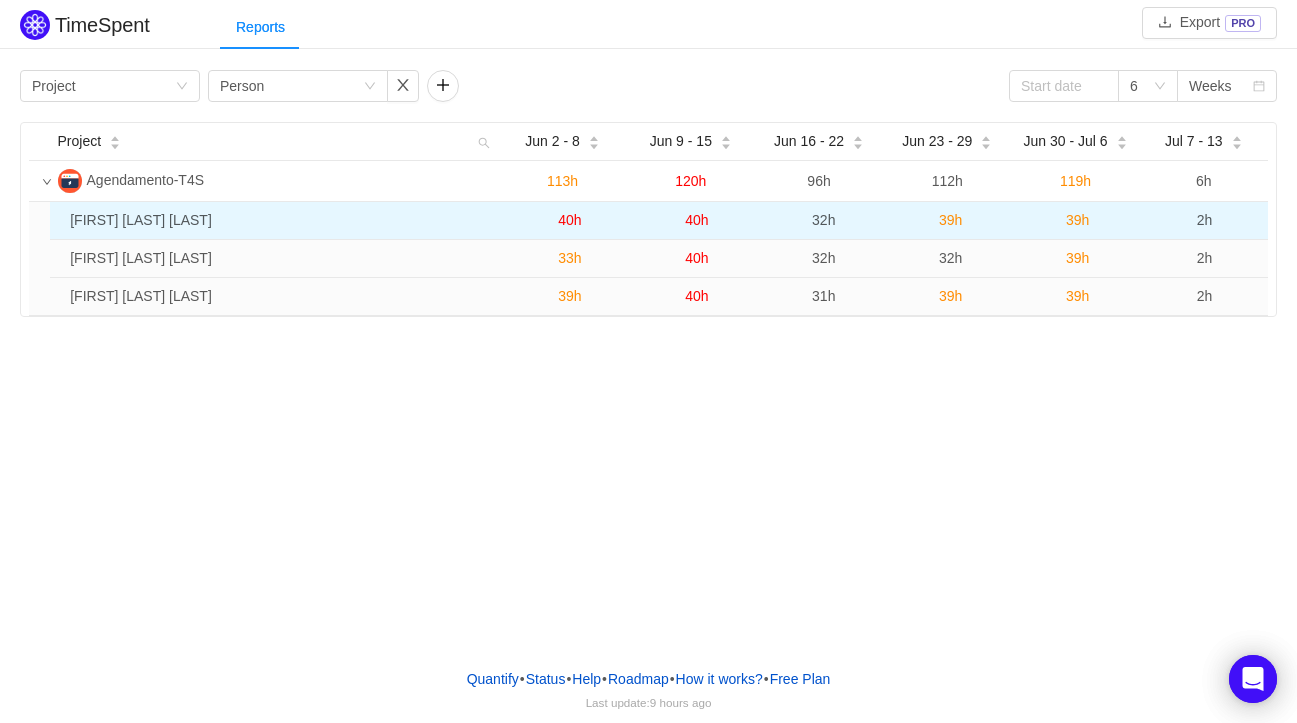 click on "40h" at bounding box center (569, 220) 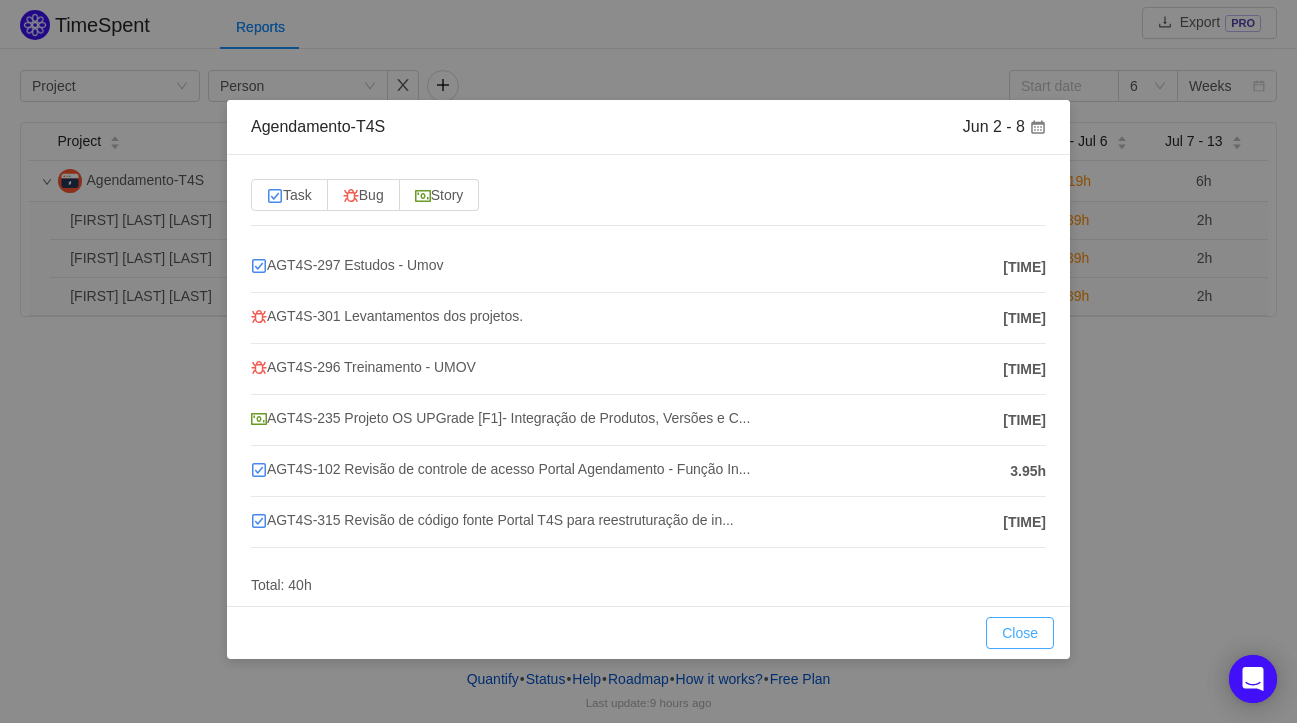drag, startPoint x: 1024, startPoint y: 629, endPoint x: 1043, endPoint y: 283, distance: 346.52127 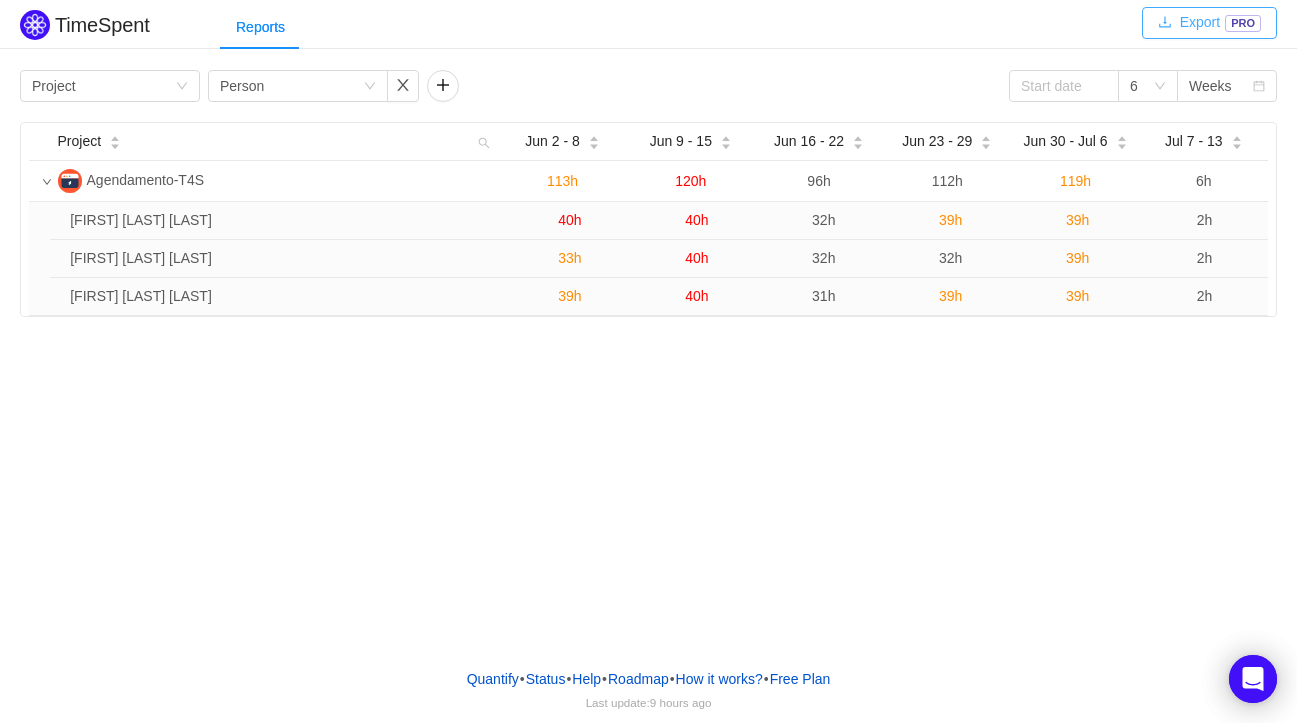 click on "Export PRO" at bounding box center (1209, 23) 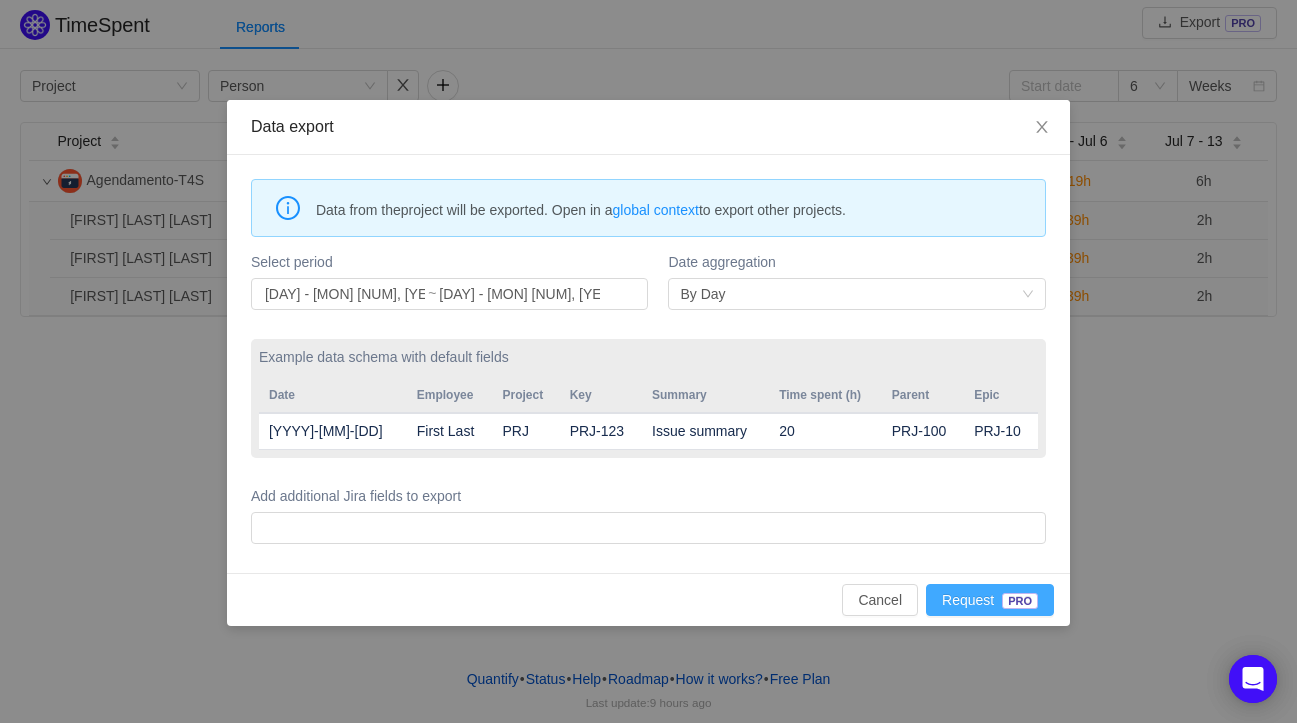 click on "Request PRO" at bounding box center (990, 600) 